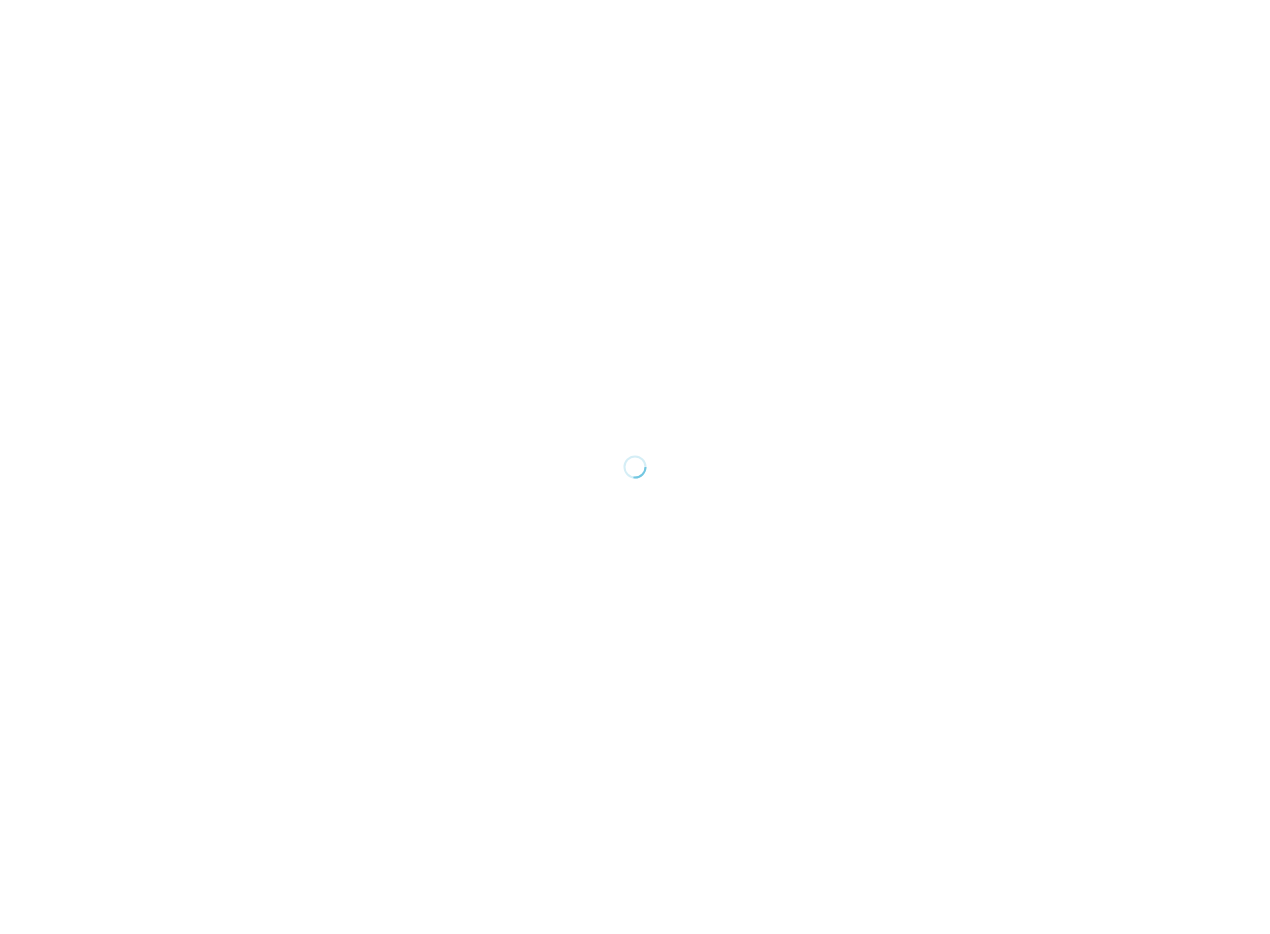 scroll, scrollTop: 0, scrollLeft: 0, axis: both 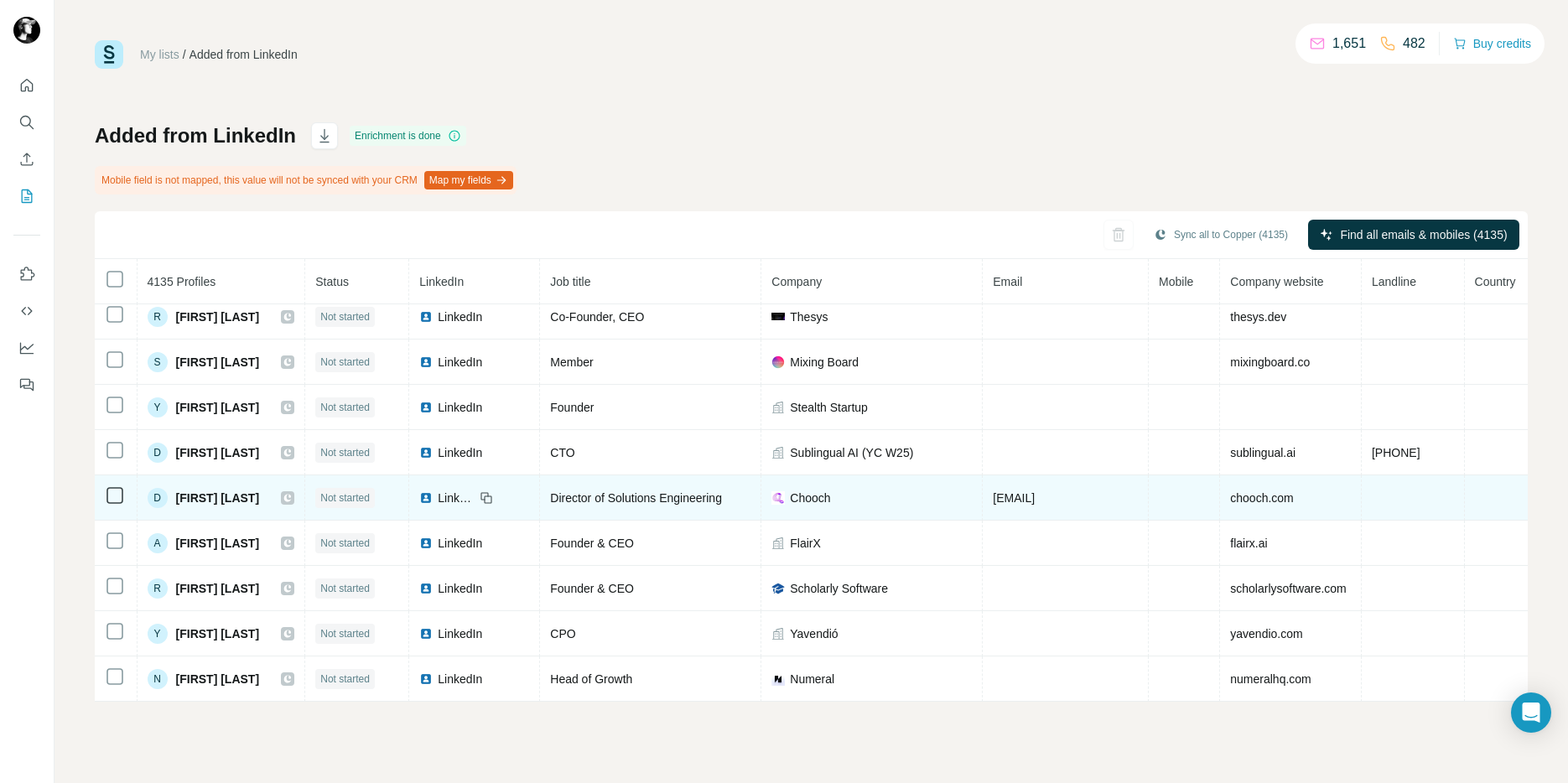 click on "[FIRST] [LAST]" at bounding box center [218, 498] 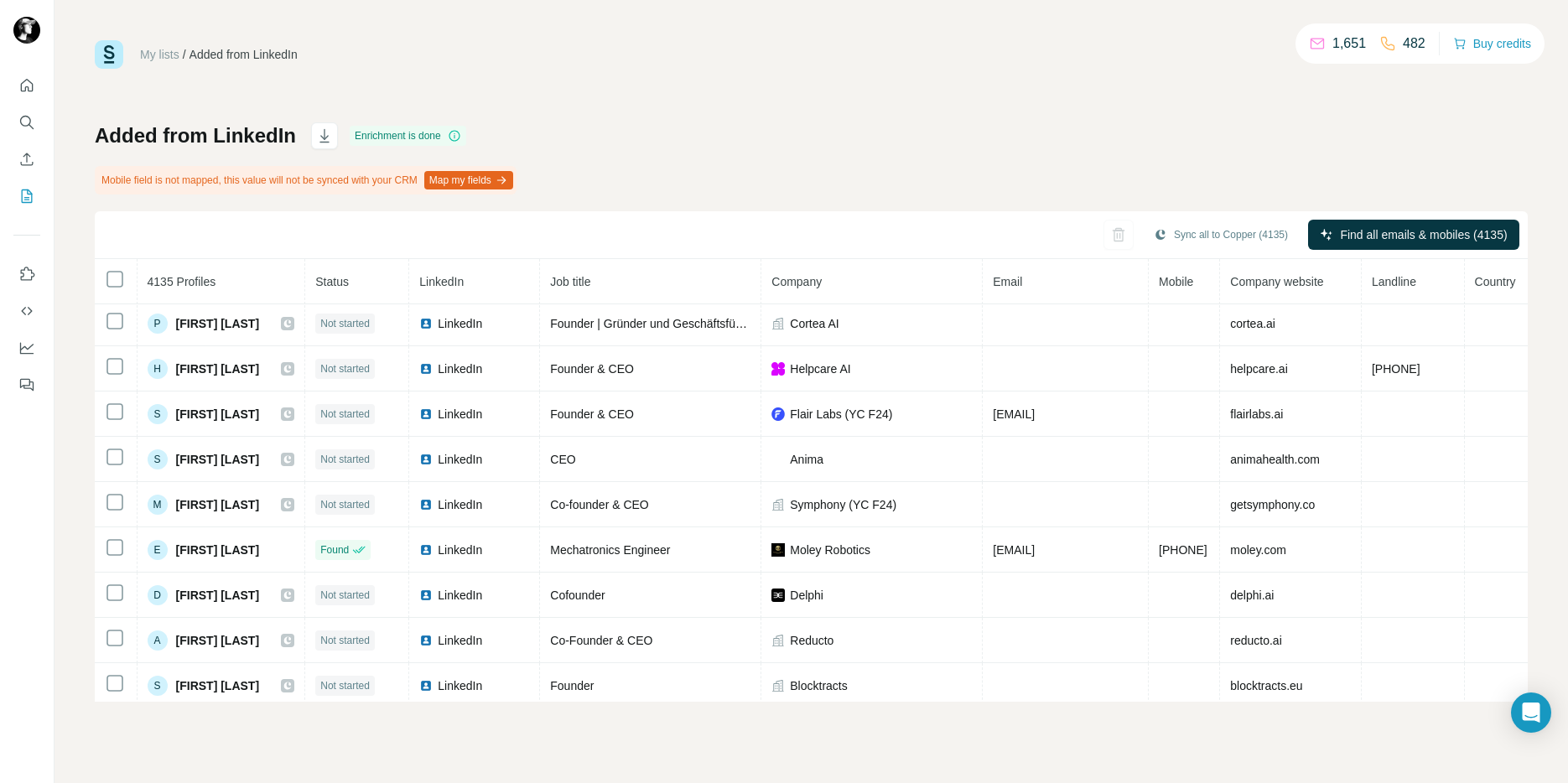 scroll, scrollTop: 1860, scrollLeft: 0, axis: vertical 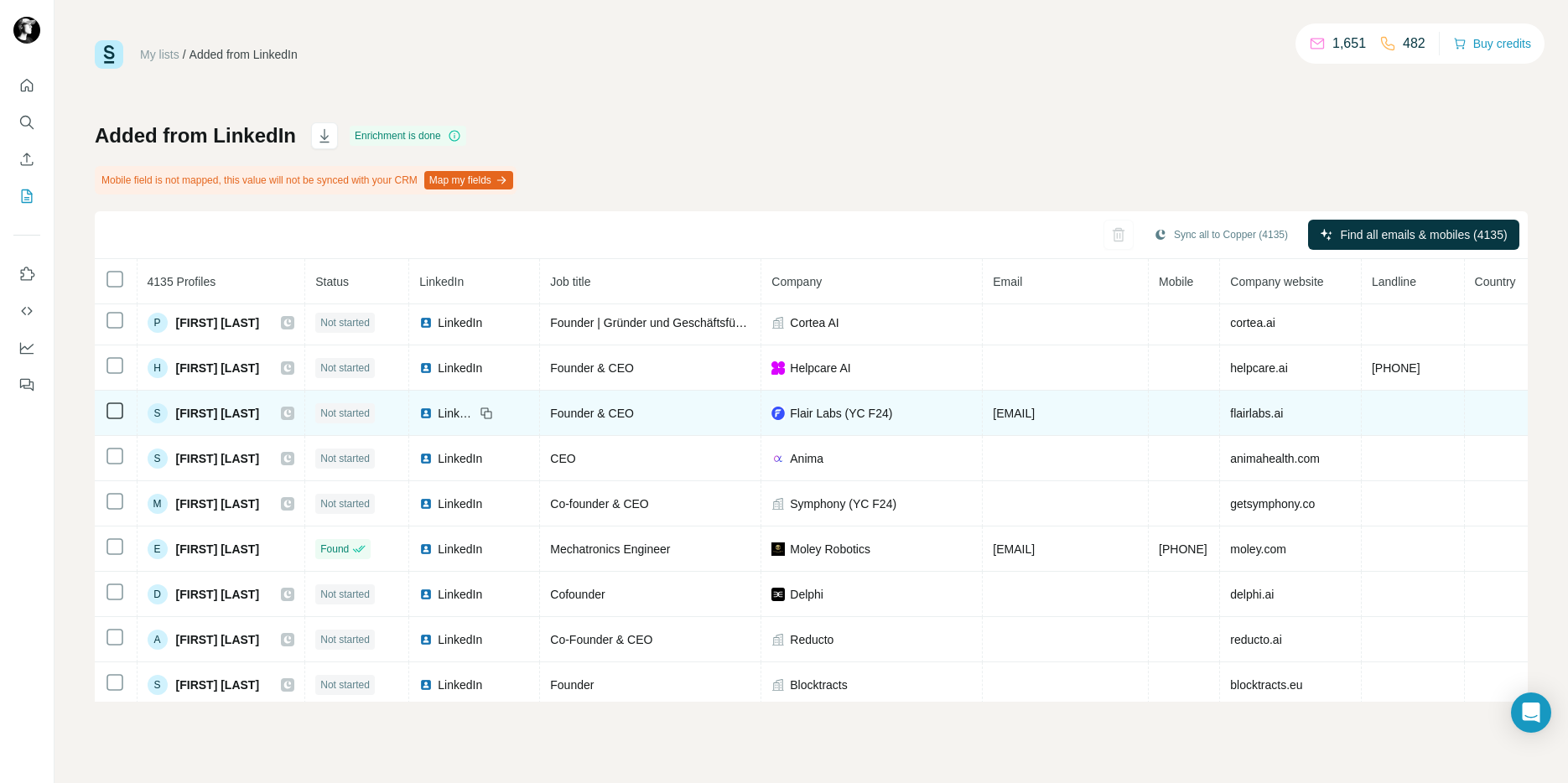 click on "[FIRST] [LAST]" at bounding box center (204, 413) 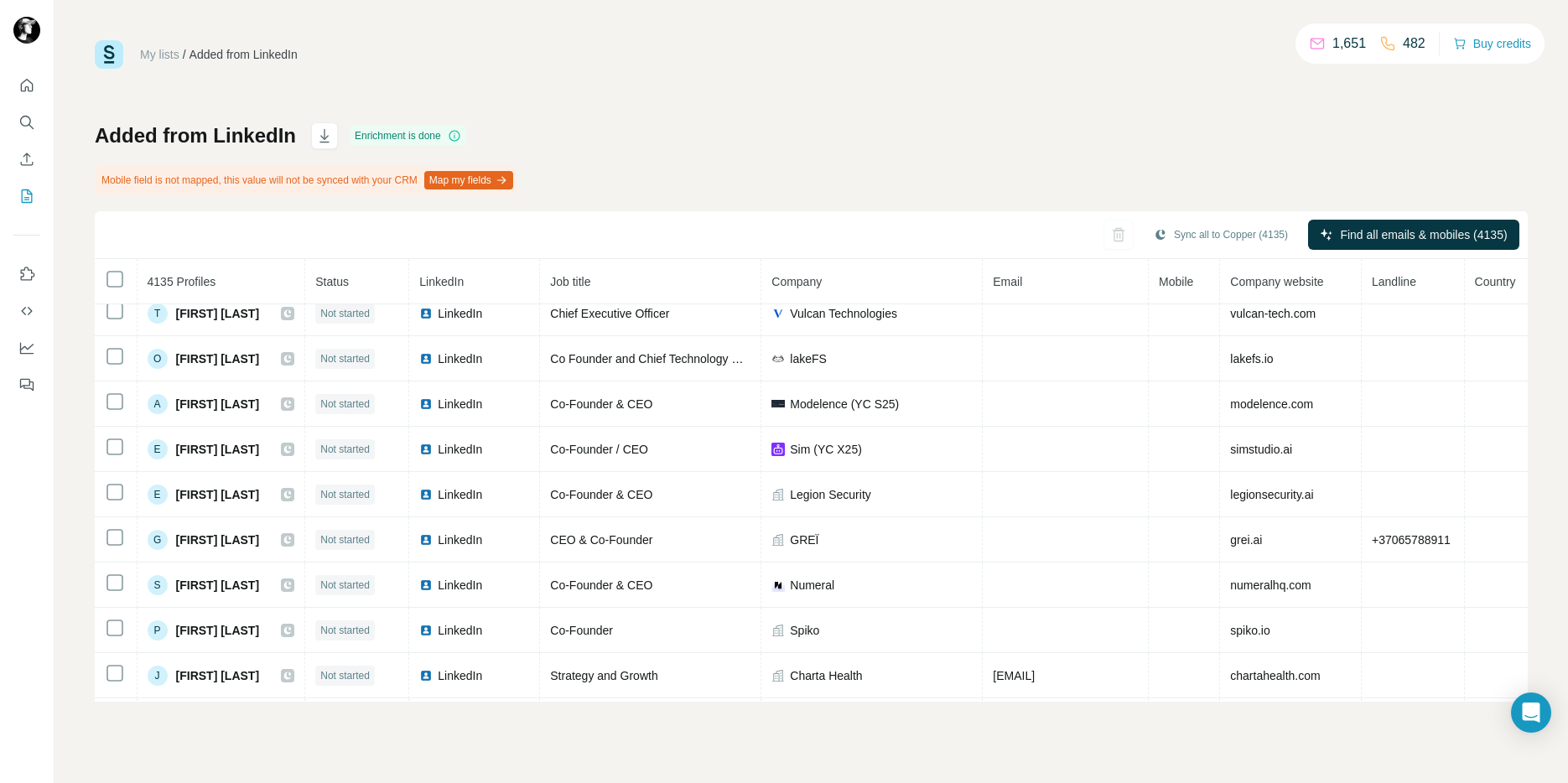 scroll, scrollTop: 0, scrollLeft: 0, axis: both 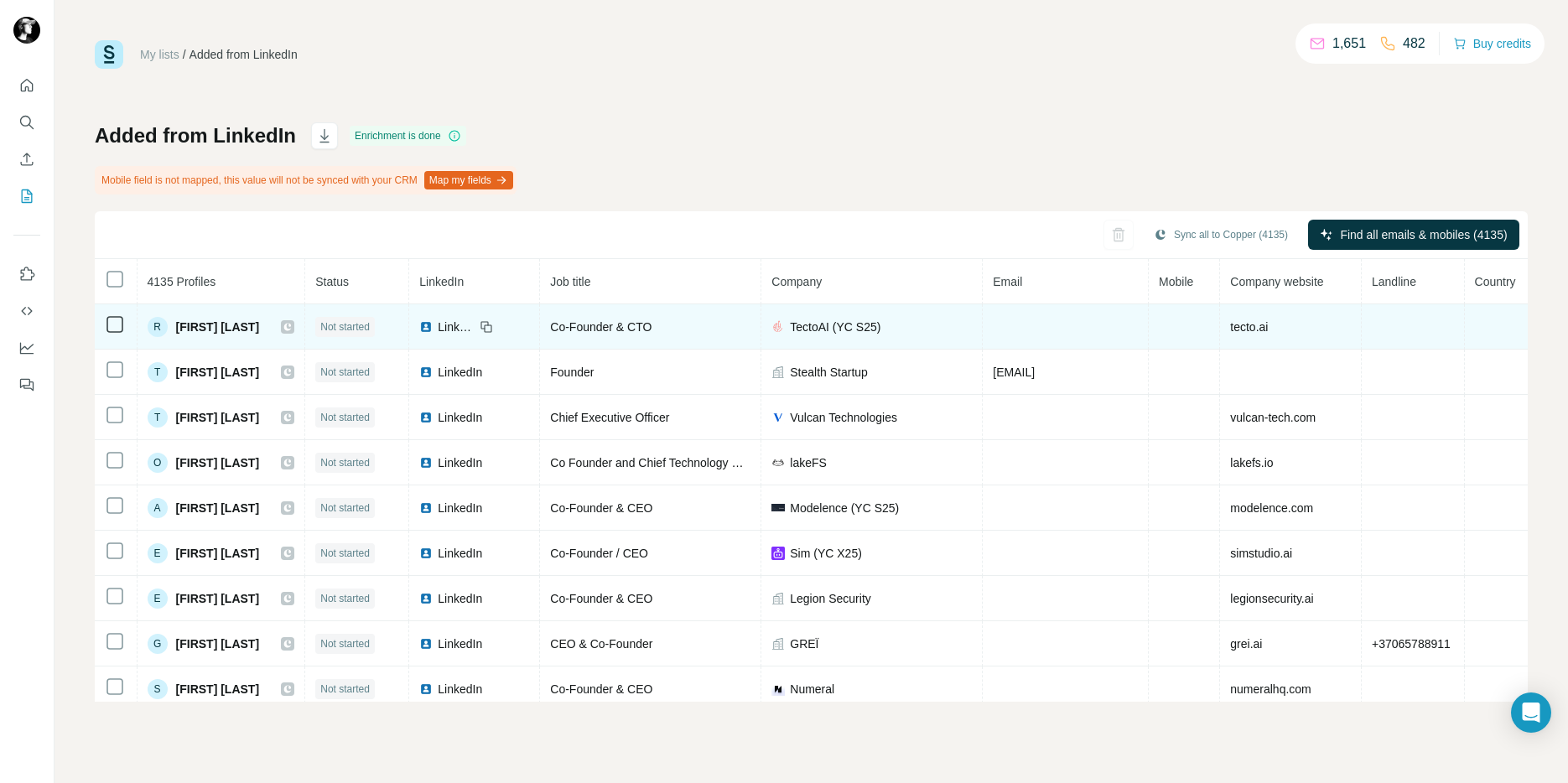 click on "Not started" at bounding box center [345, 327] 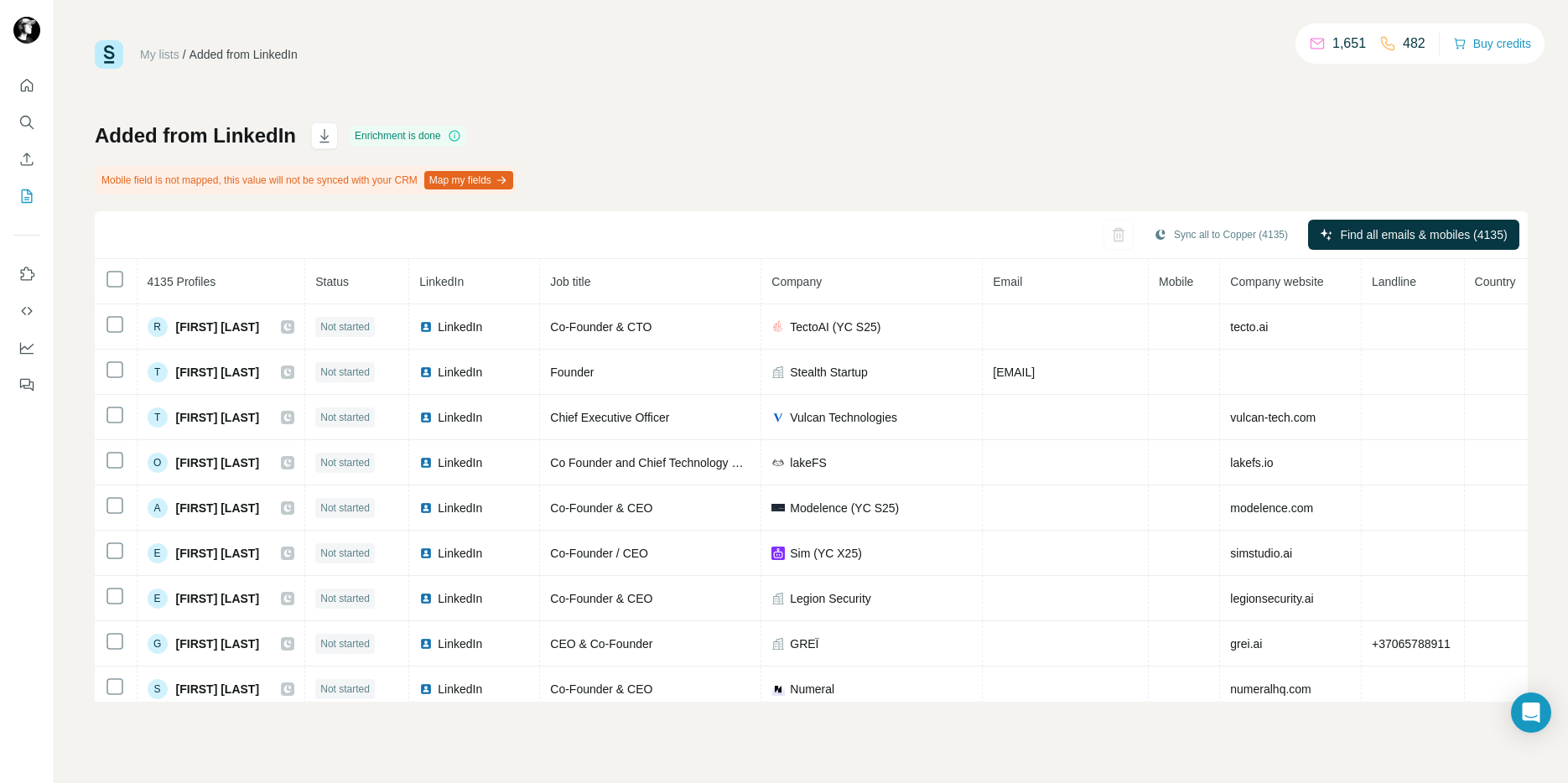 click on "Mobile field is not mapped, this value will not be synced with your CRM Map my fields" at bounding box center [305, 180] 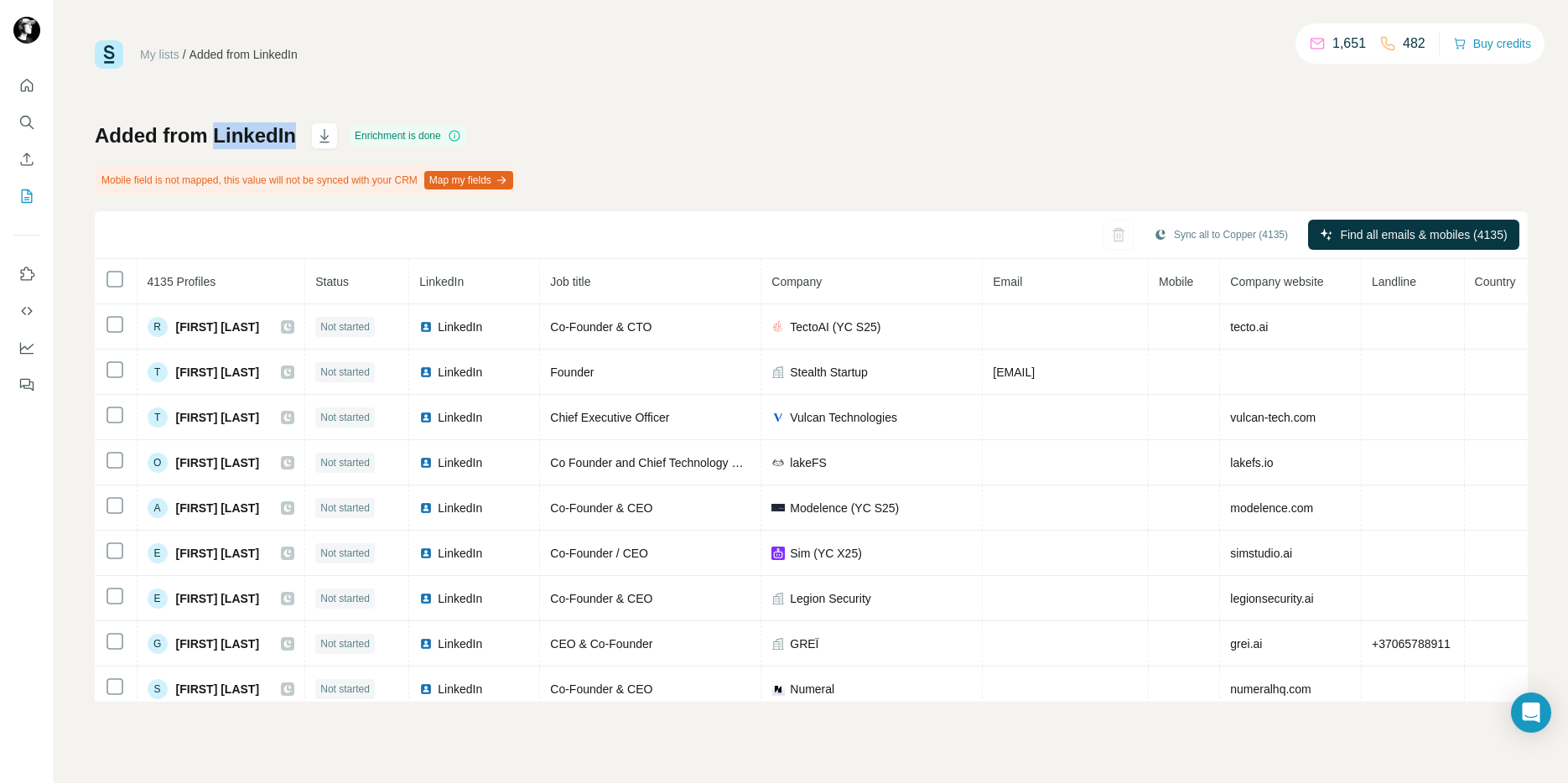 click on "Added from LinkedIn" at bounding box center [195, 136] 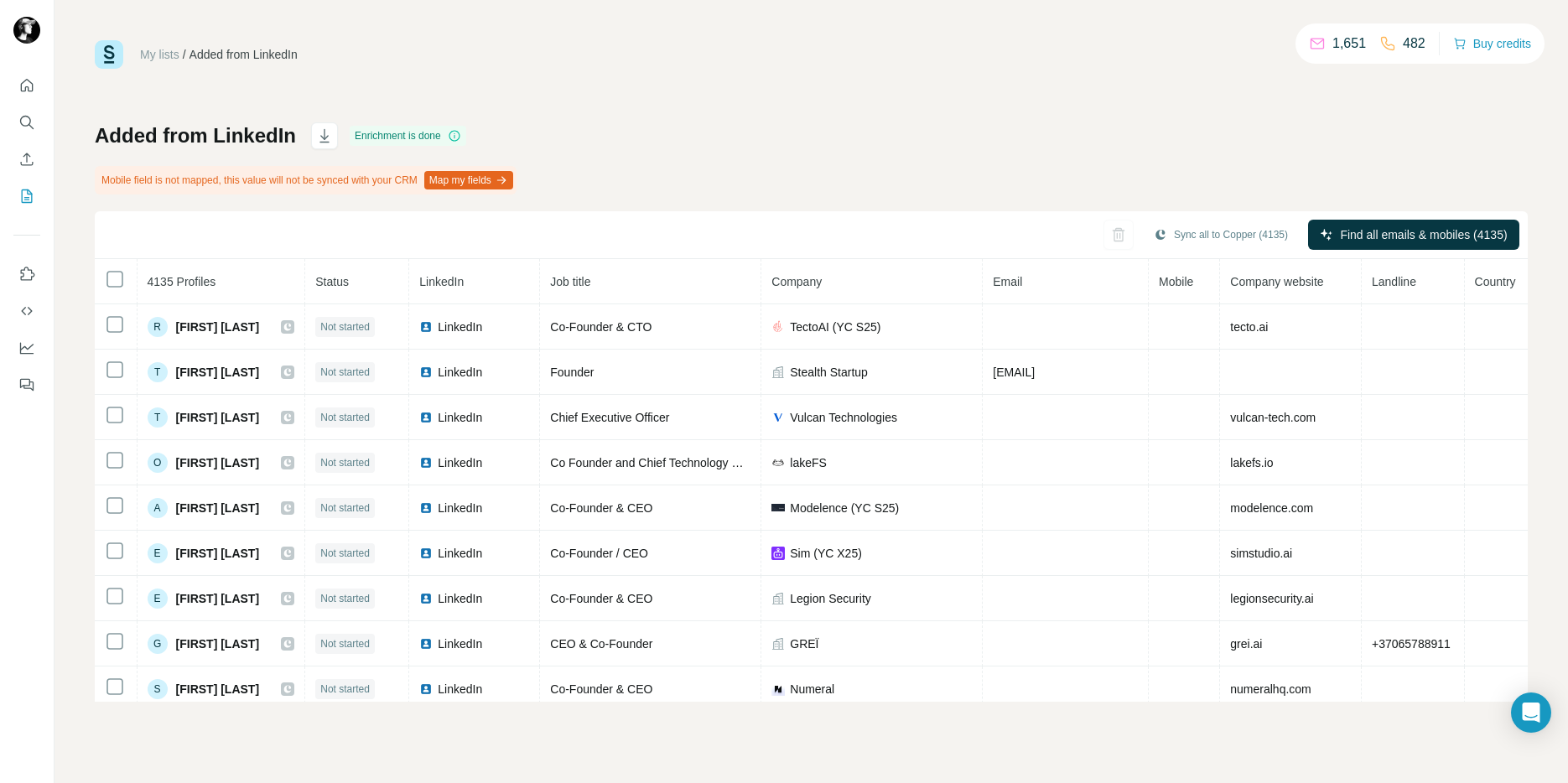 click on "TectoAI (YC S25) tecto.ai Founder Stealth Startup Vulcan Technologies vulcan-tech.com Co Founder and Chief Technology Officer lakeFS lakefs.io Co-Founder & CEO Modelence (YC S25) modelence.com Co-Founder / CEO Sim (YC X25) simstudio.ai Co-Founder & CEO Legion Security legionsecurity.ai CEO & Co-Founder GREÏ grei.ai" at bounding box center (811, 392) 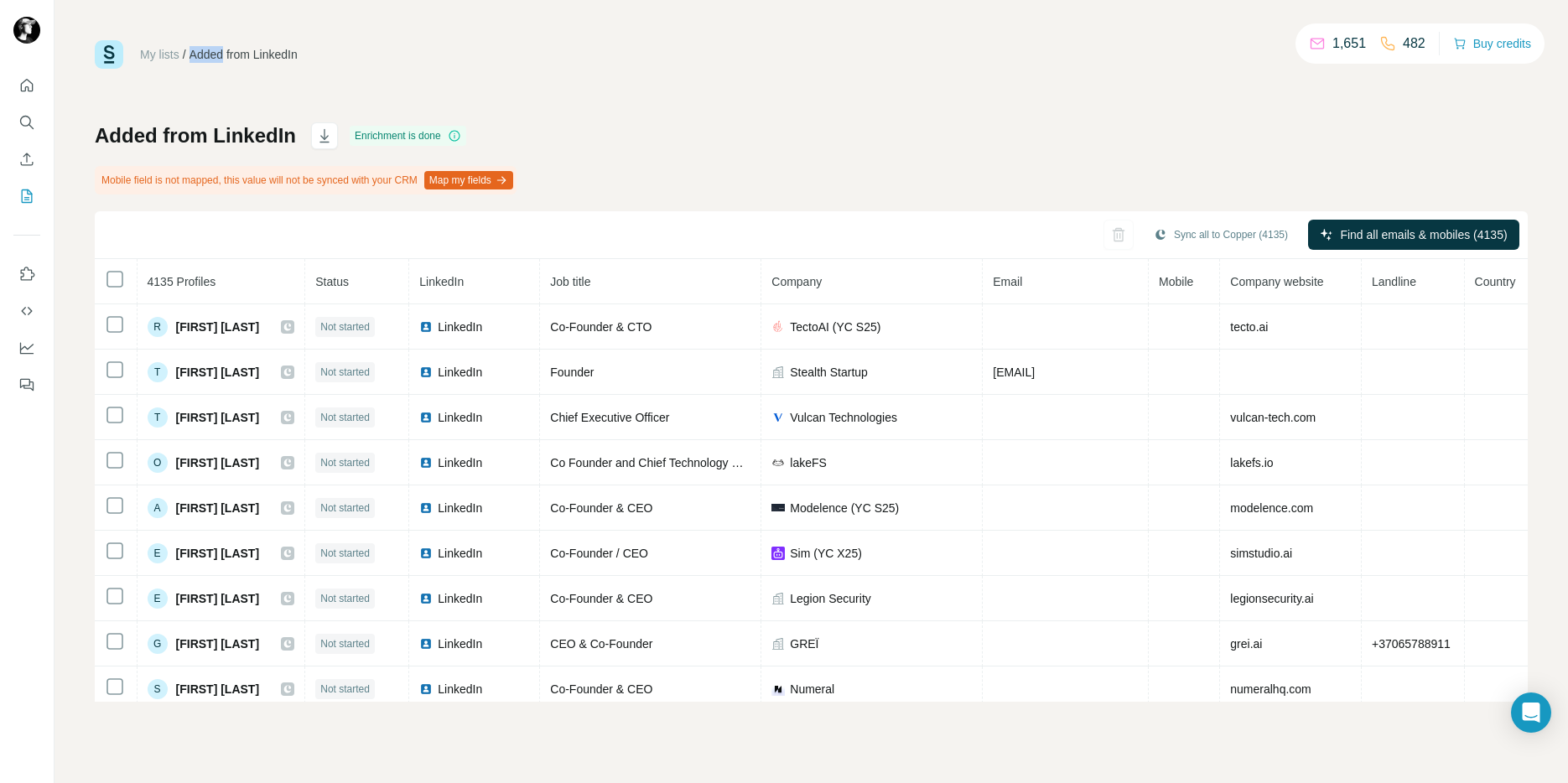 click on "TectoAI (YC S25) tecto.ai Founder Stealth Startup Vulcan Technologies vulcan-tech.com Co Founder and Chief Technology Officer lakeFS lakefs.io Co-Founder & CEO Modelence (YC S25) modelence.com Co-Founder / CEO Sim (YC X25) simstudio.ai Co-Founder & CEO Legion Security legionsecurity.ai CEO & Co-Founder GREÏ grei.ai" at bounding box center (811, 392) 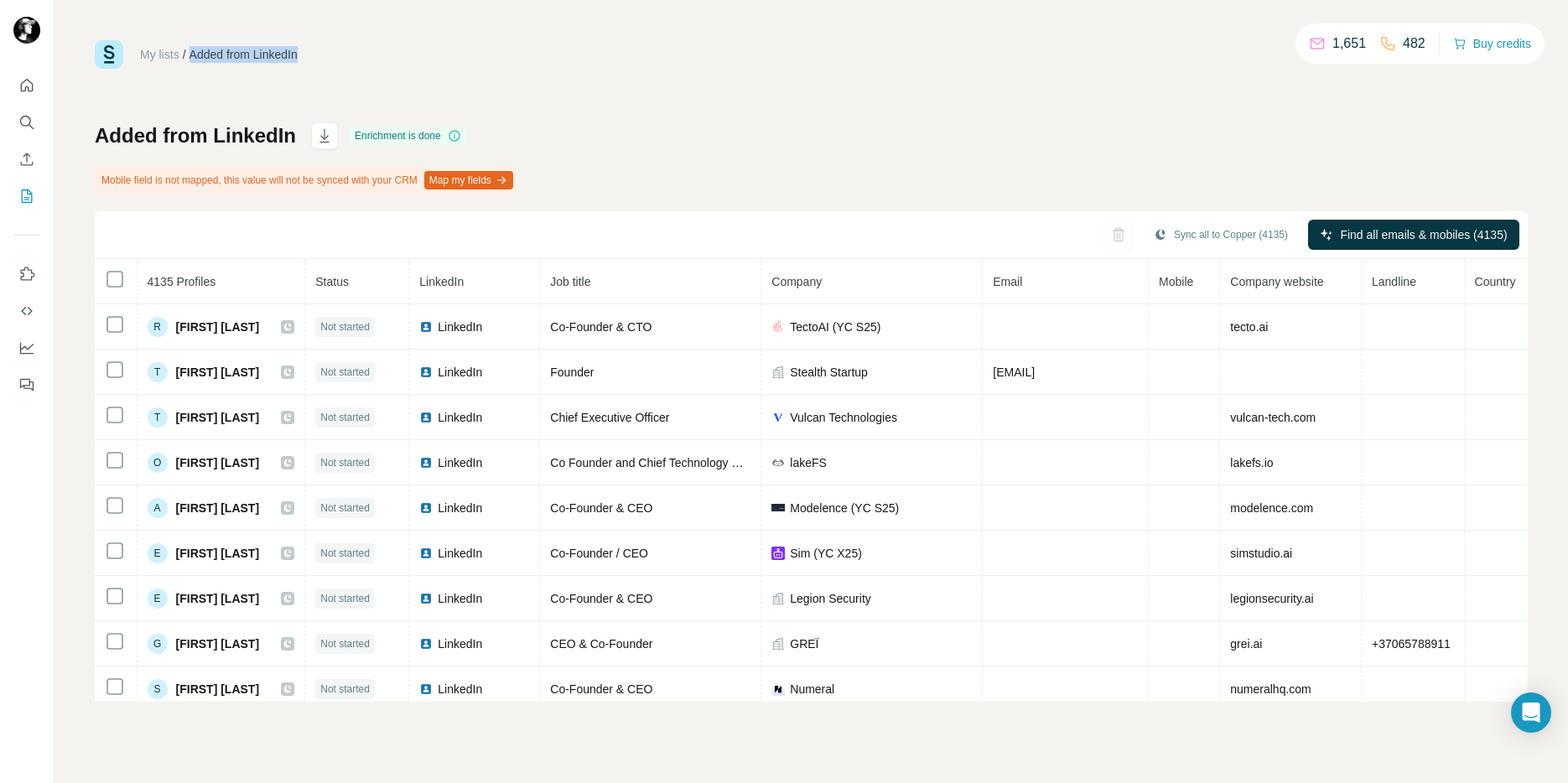 click on "My lists" at bounding box center (159, 54) 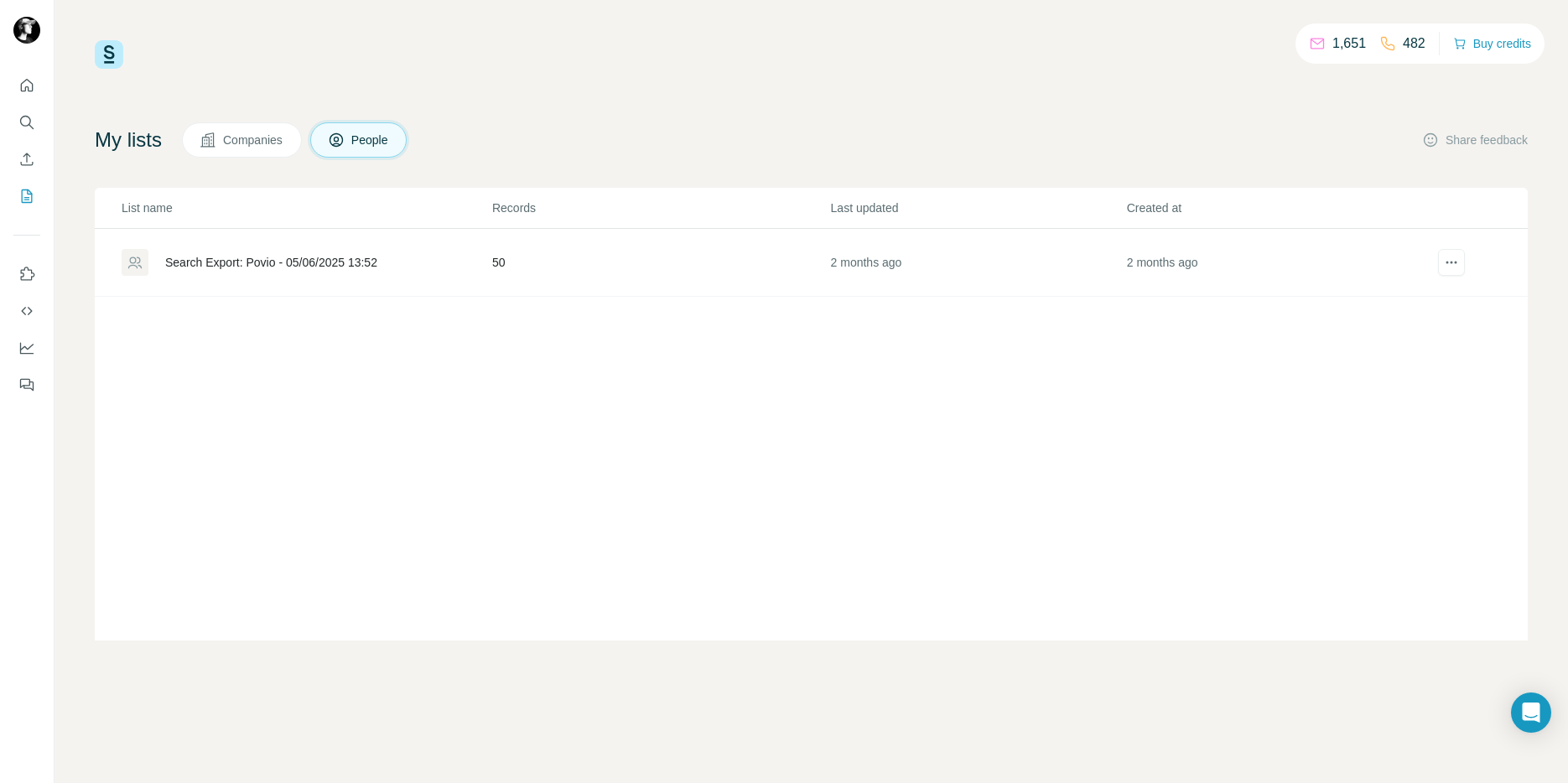click on "Search Export: Povio - 05/06/2025 13:52" at bounding box center [306, 262] 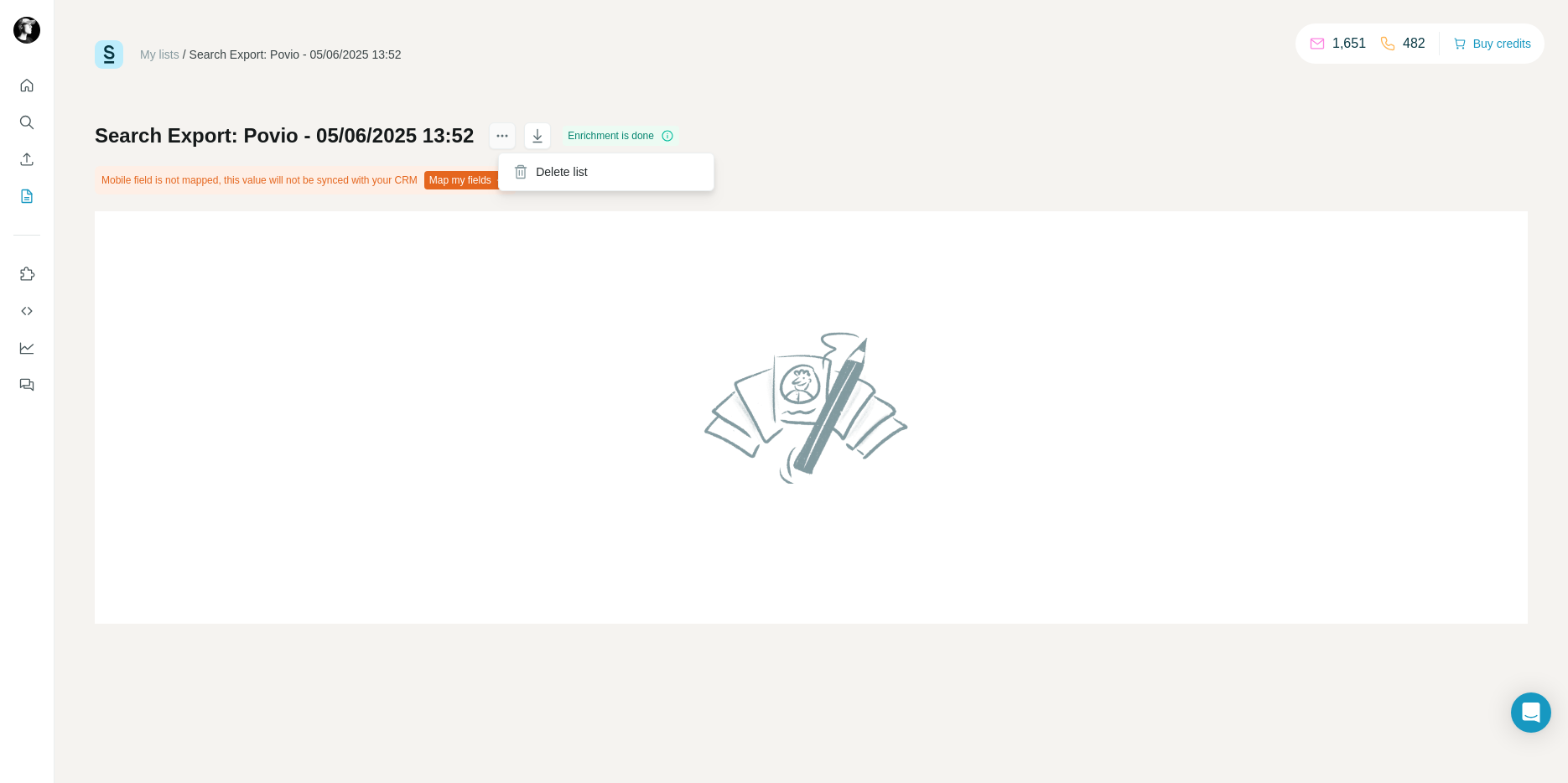 click 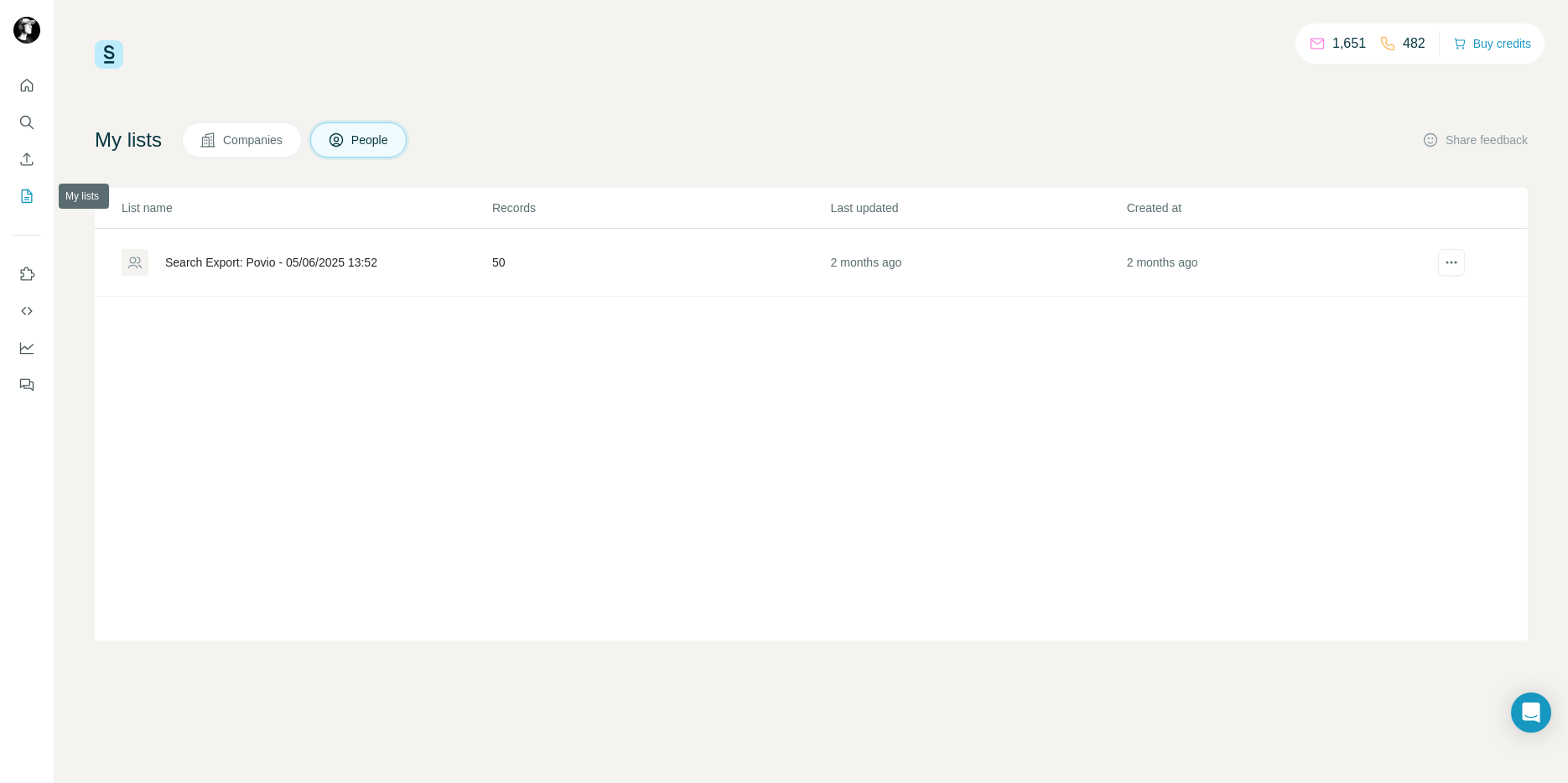 click 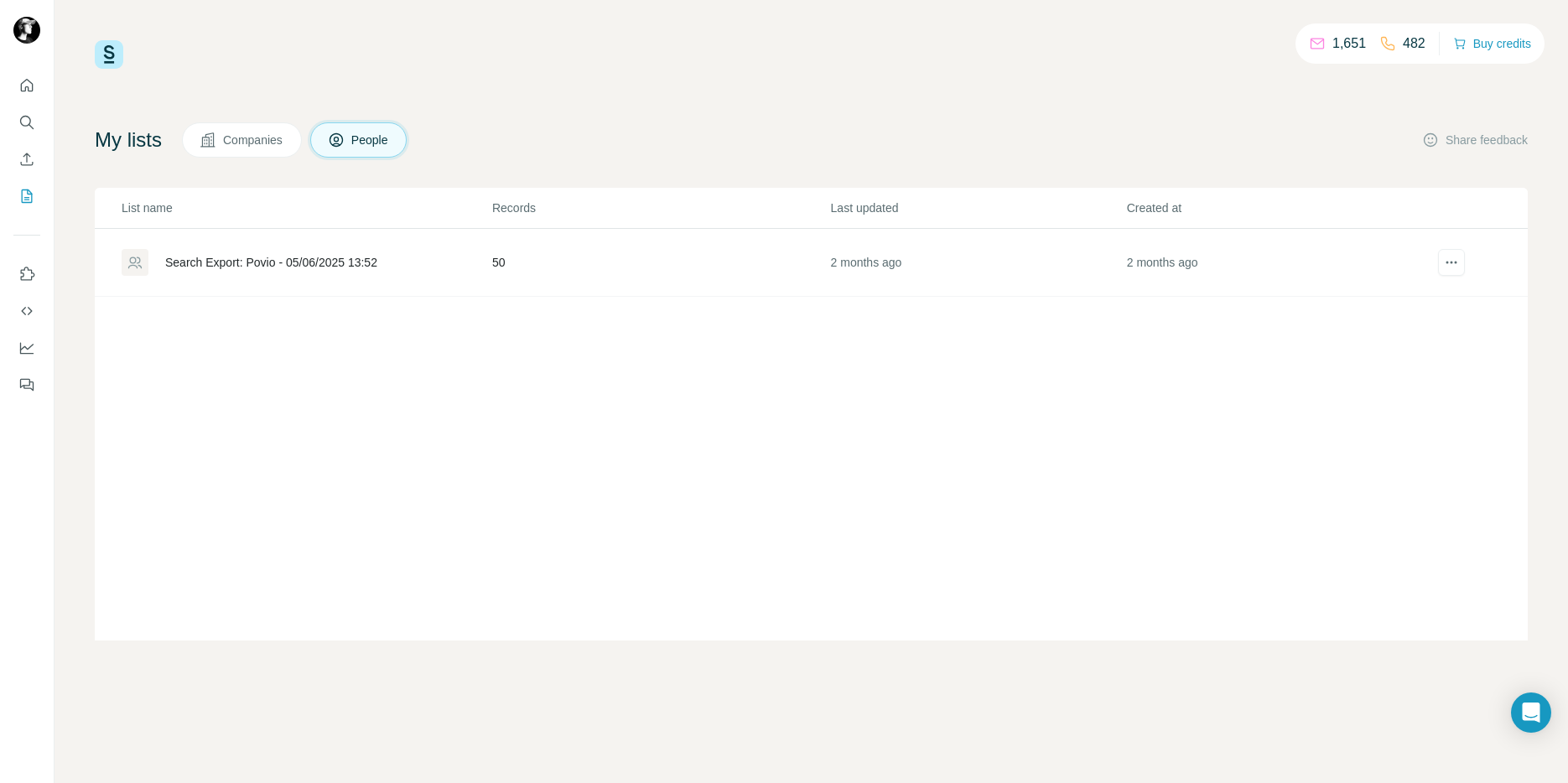 click on "1,651 482 Buy credits" at bounding box center [811, 54] 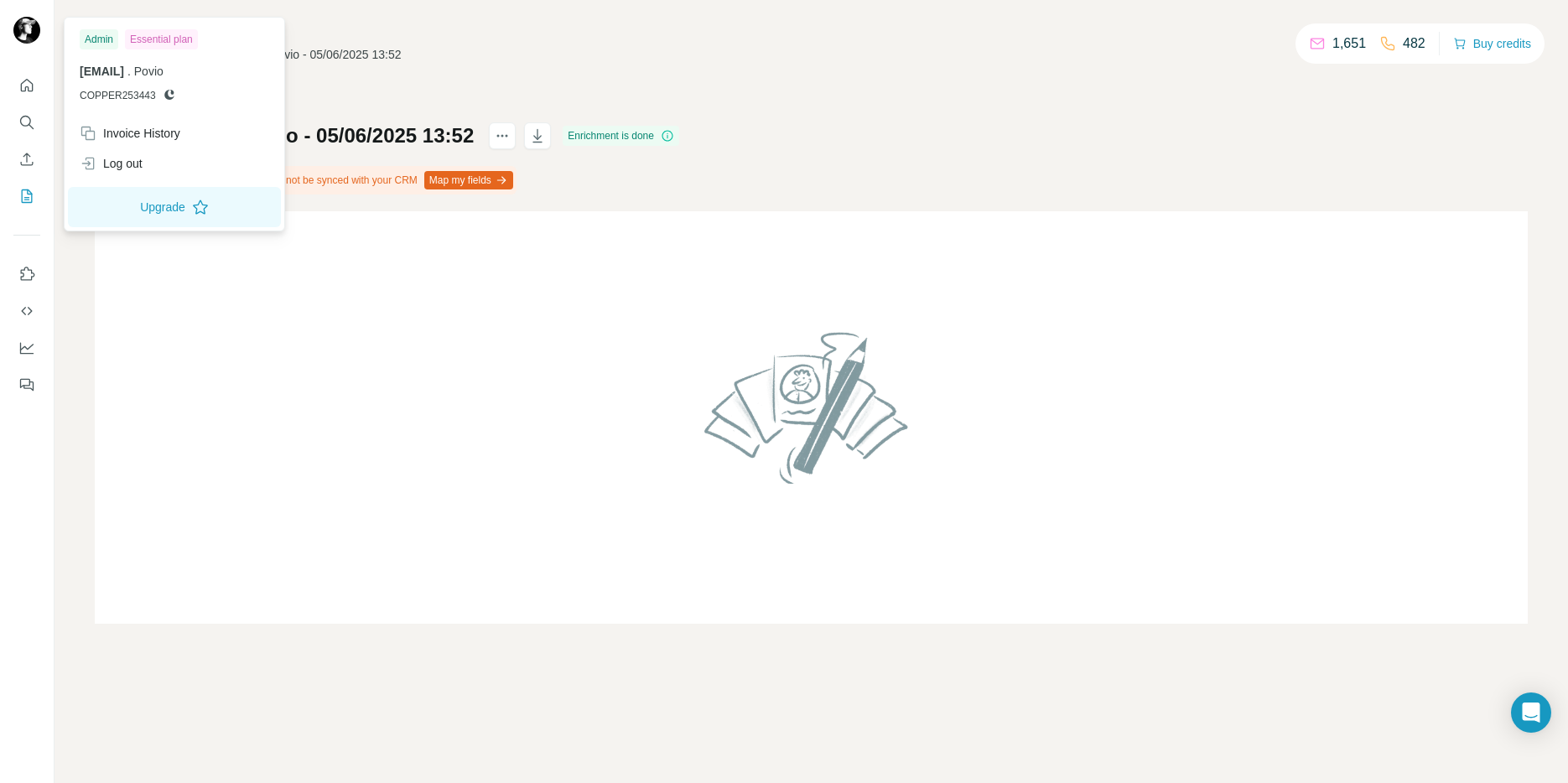 click at bounding box center (27, 30) 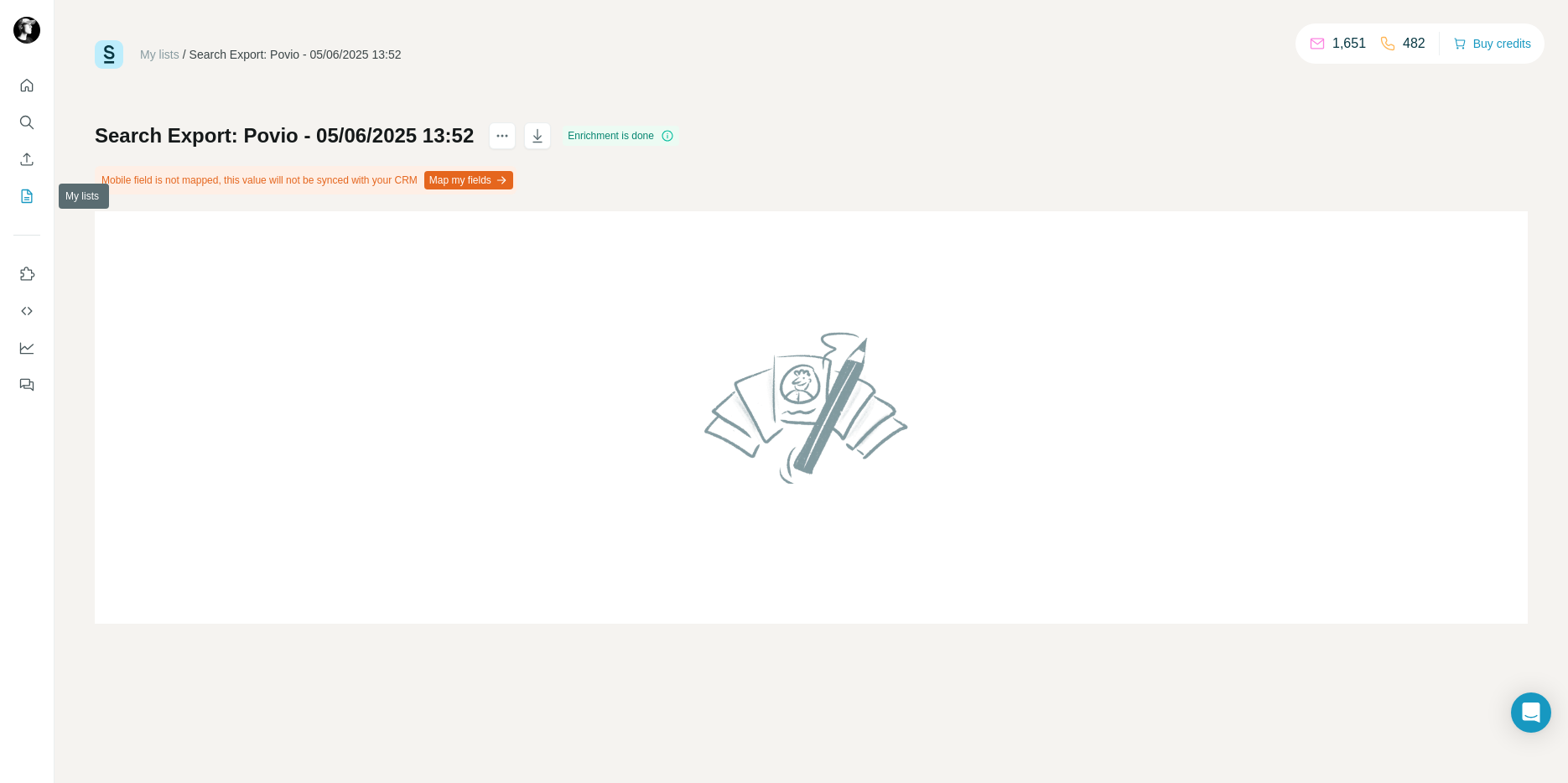 click 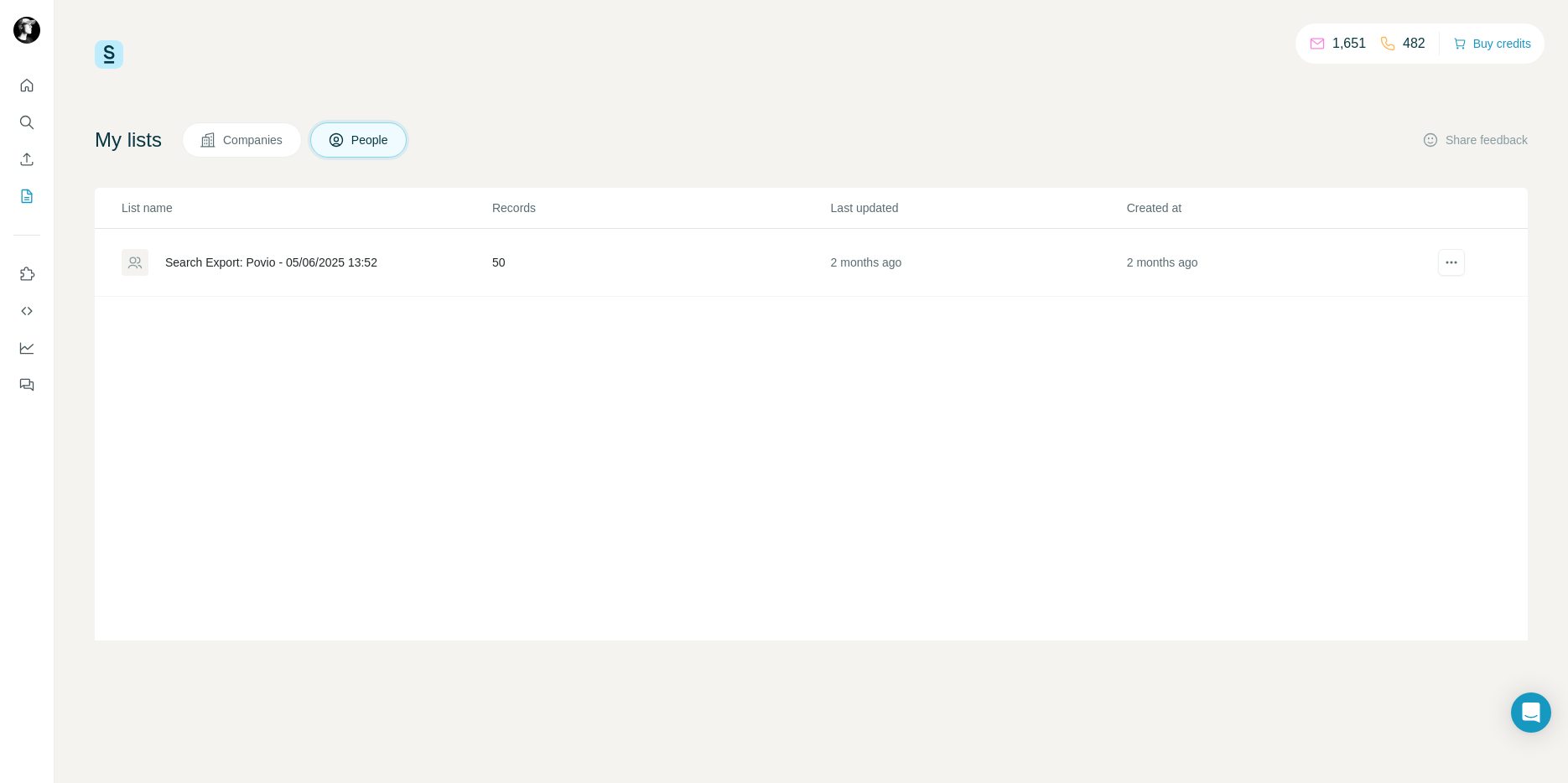 type 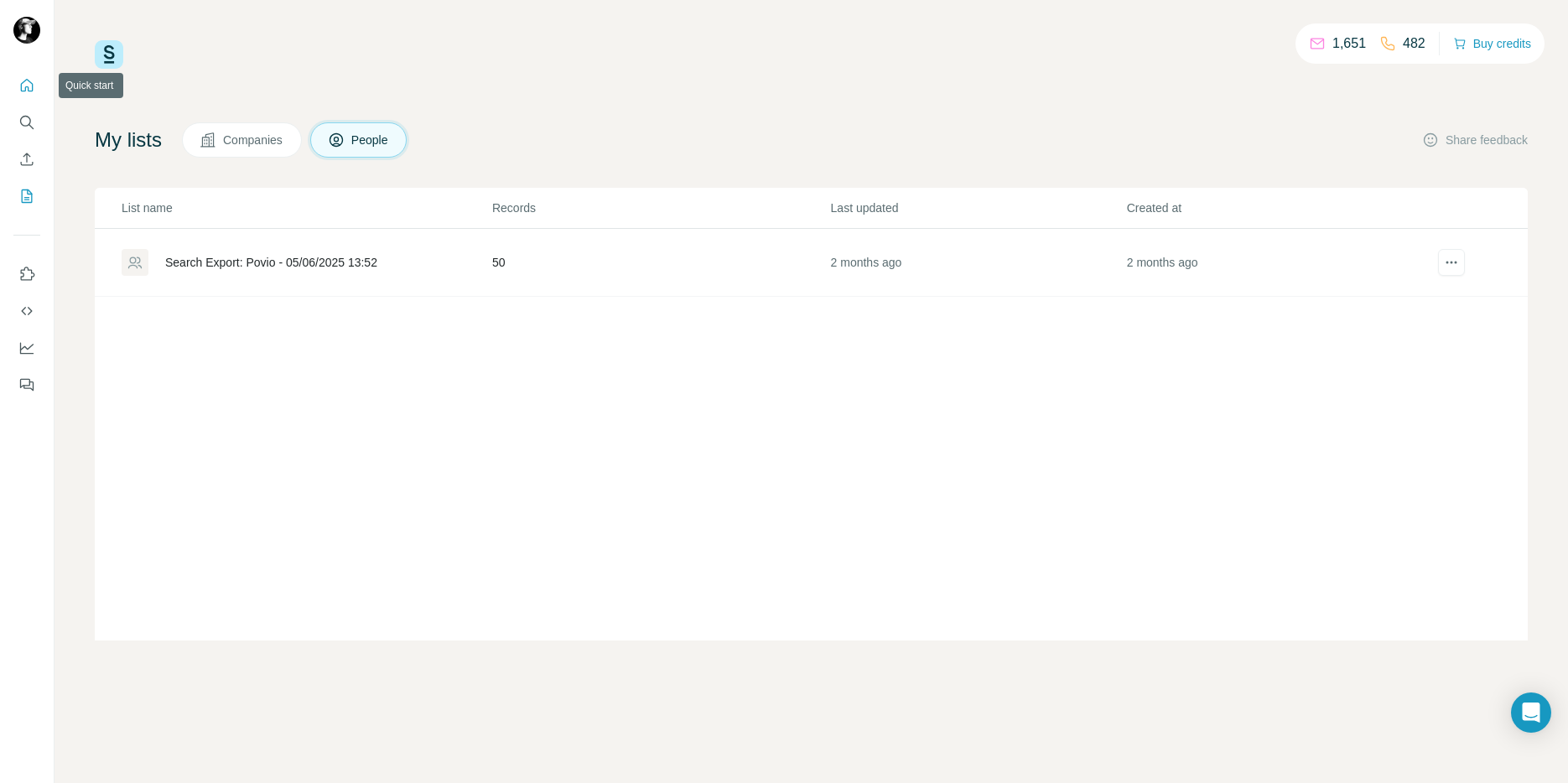 click 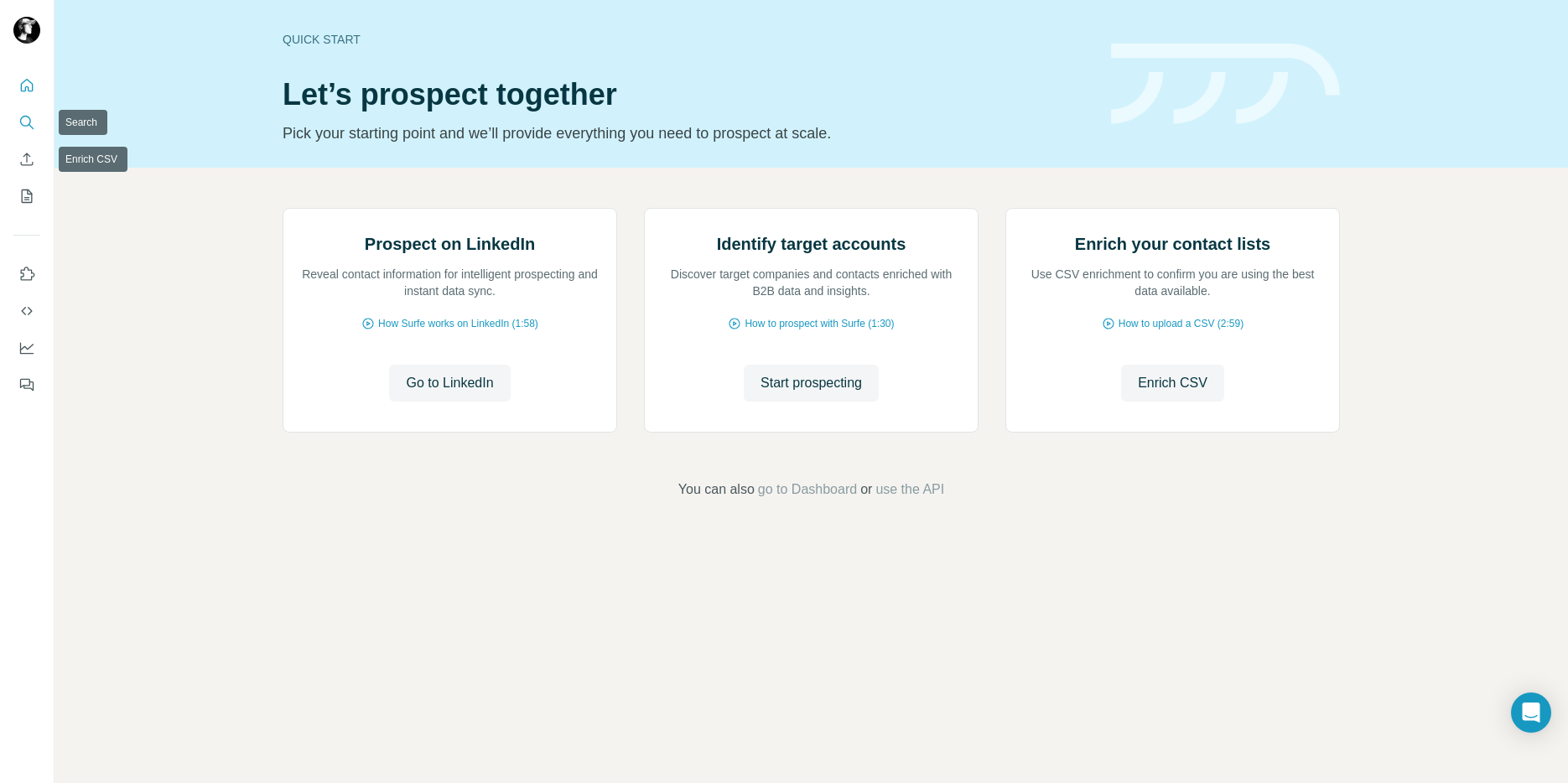 click 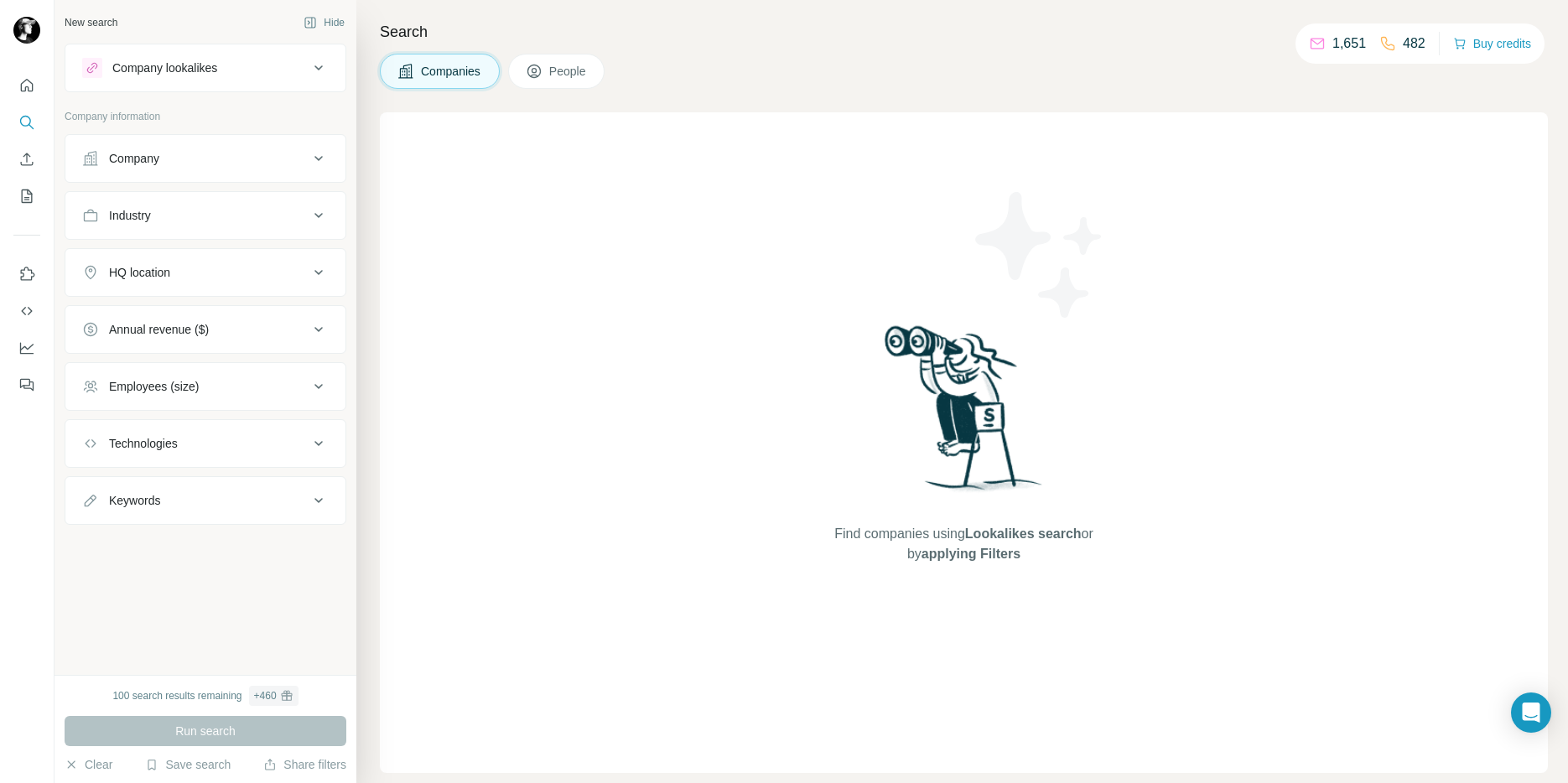 click on "Company" at bounding box center (205, 158) 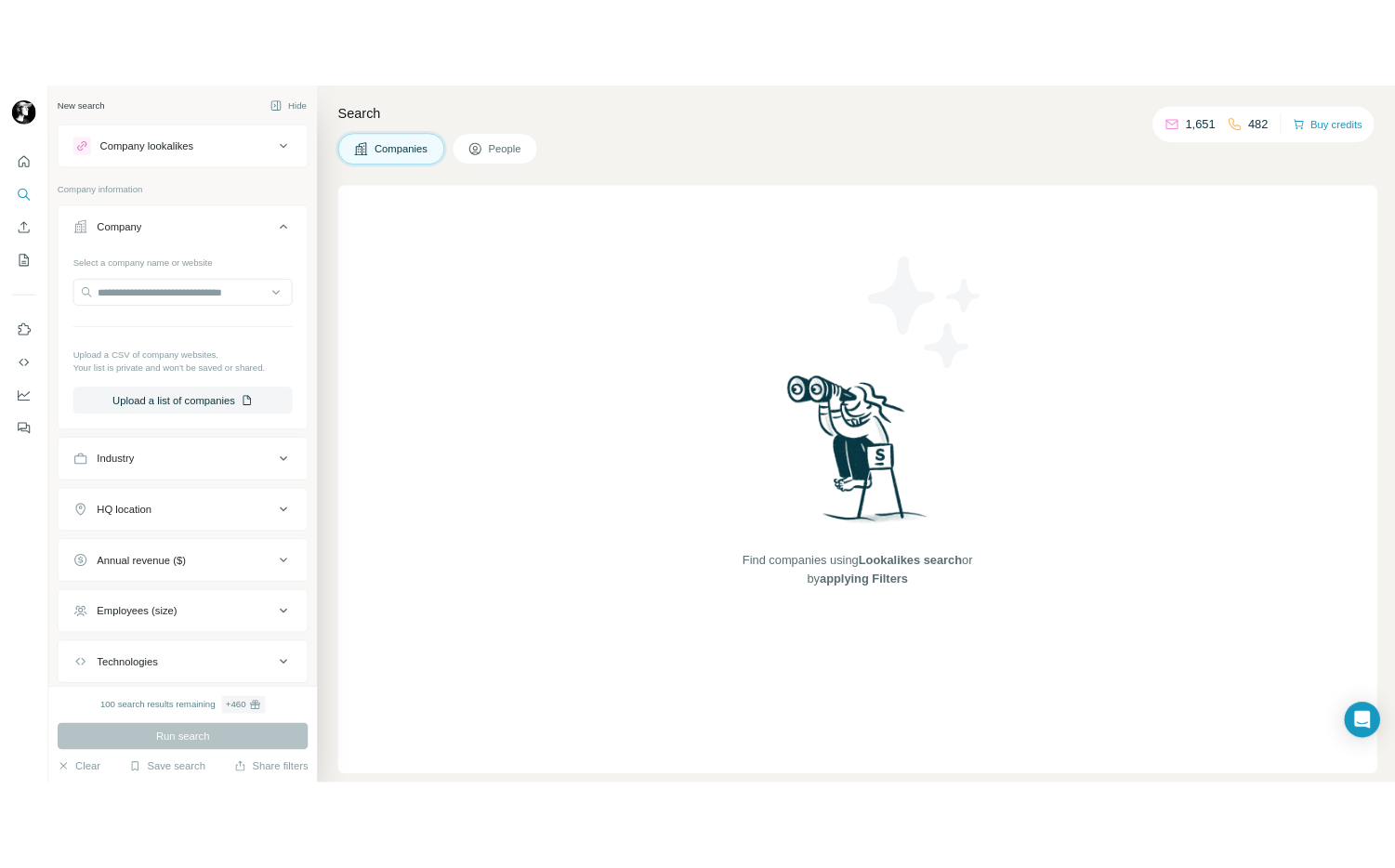 scroll, scrollTop: 112, scrollLeft: 0, axis: vertical 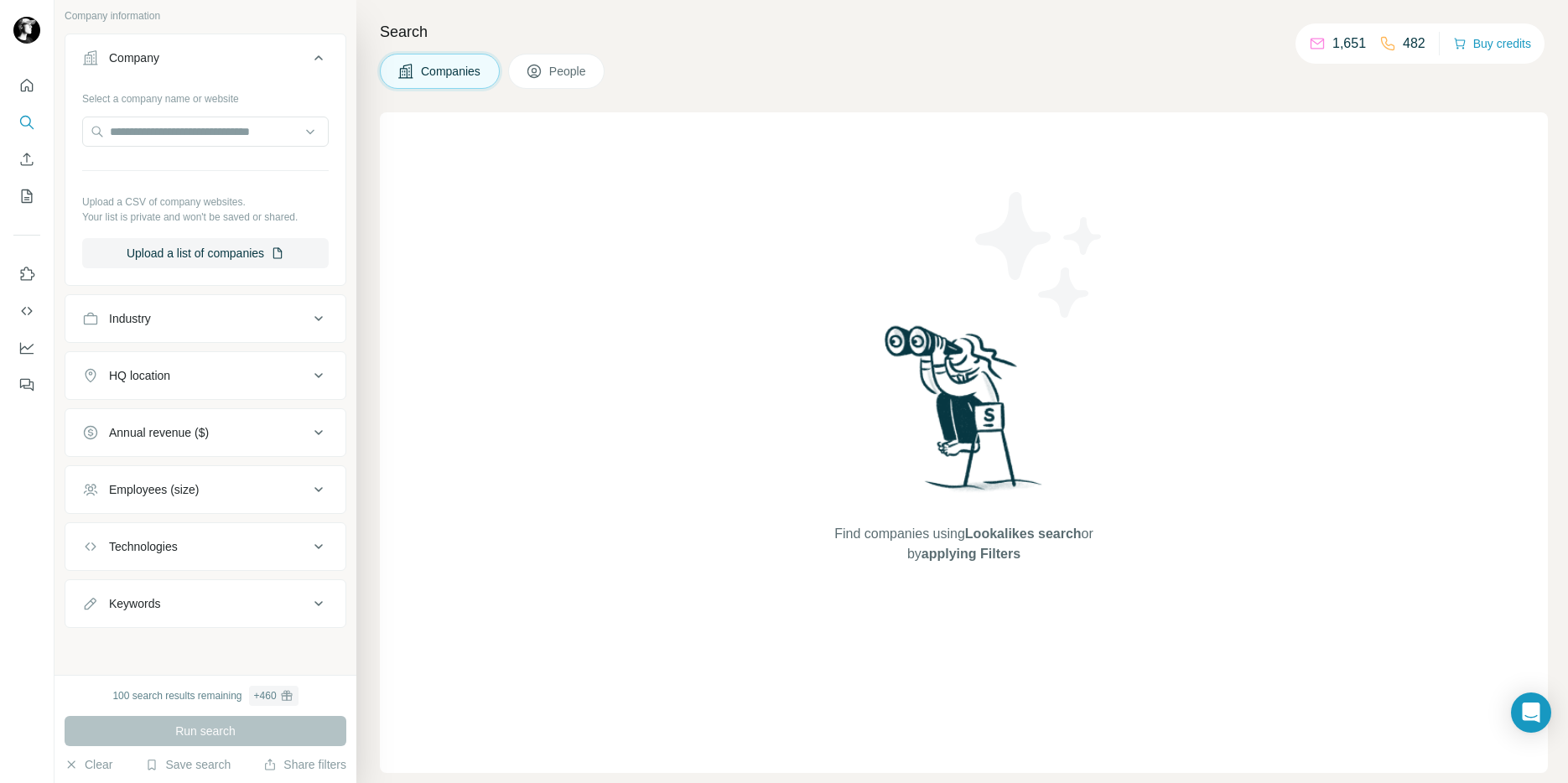 click on "100 search results remaining + 460" at bounding box center (205, 696) 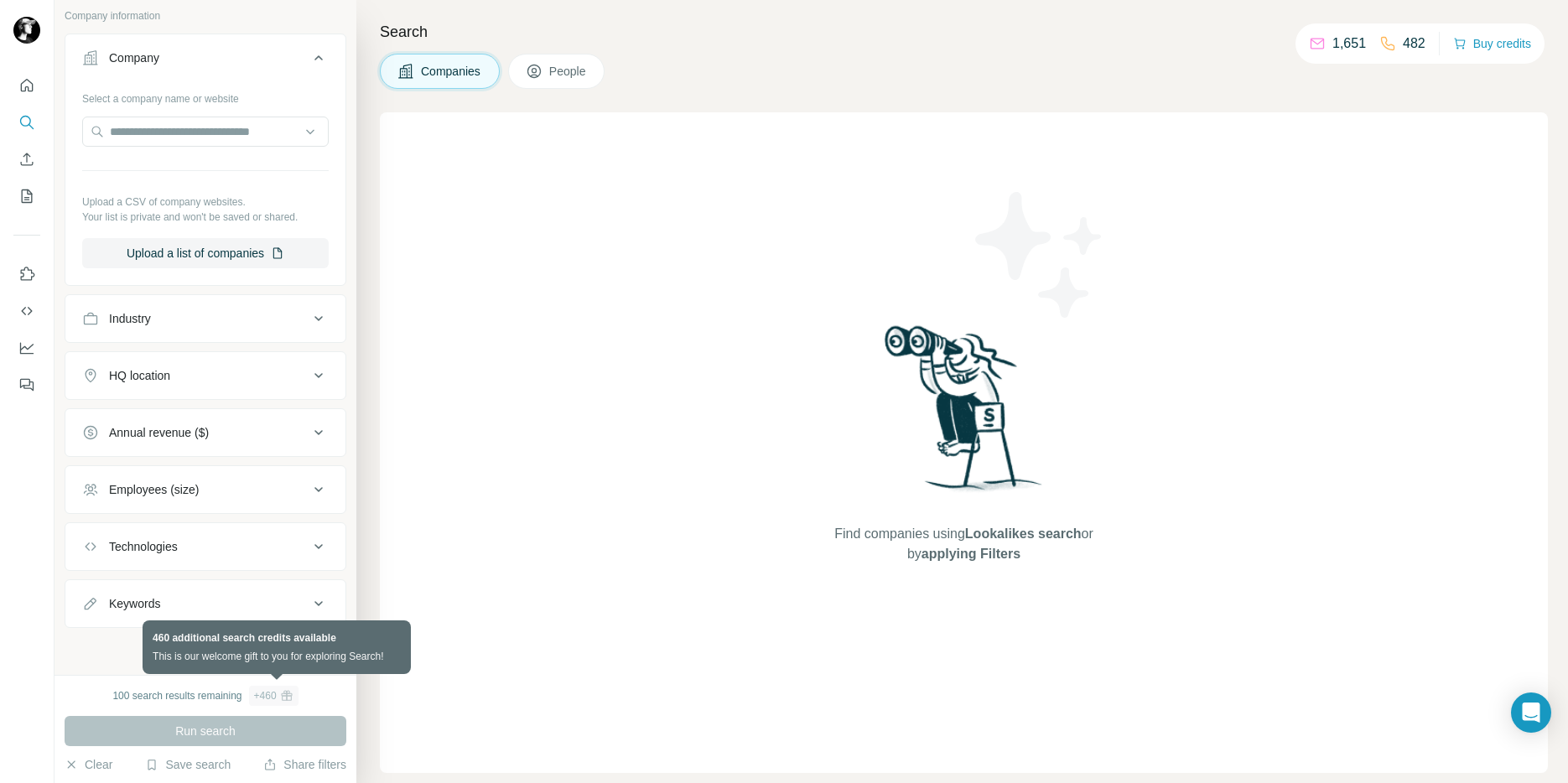 click 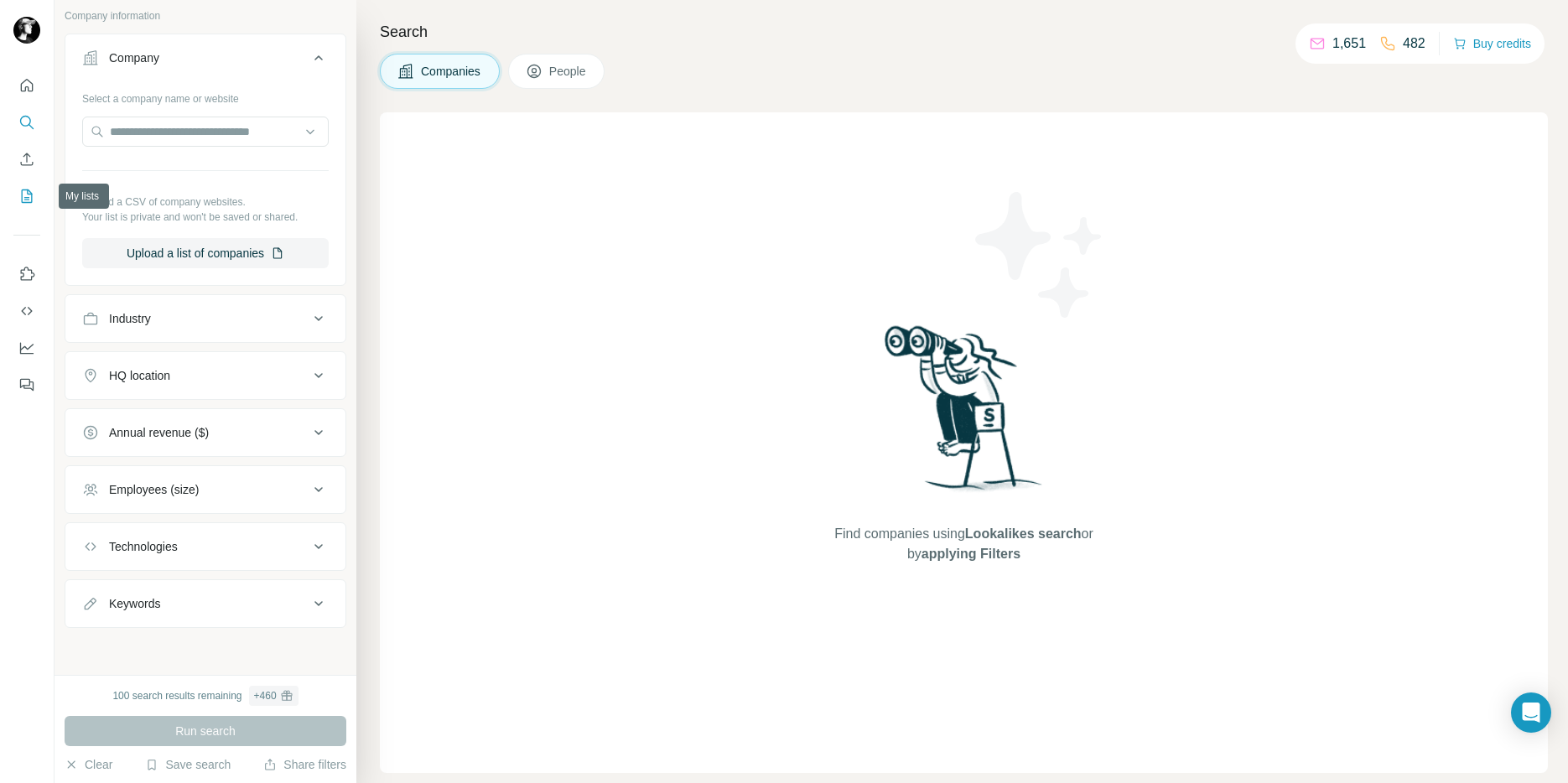 click 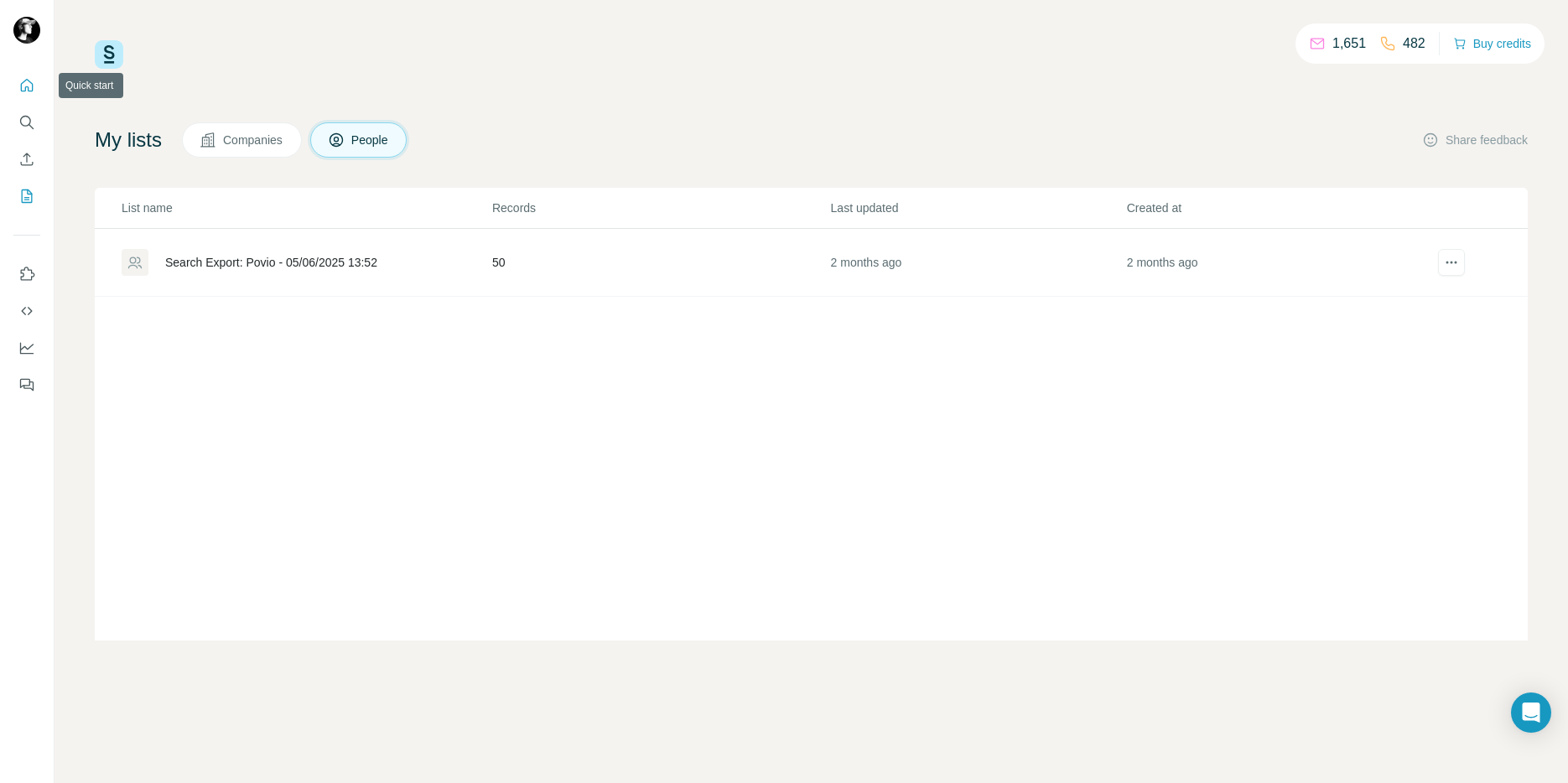 click 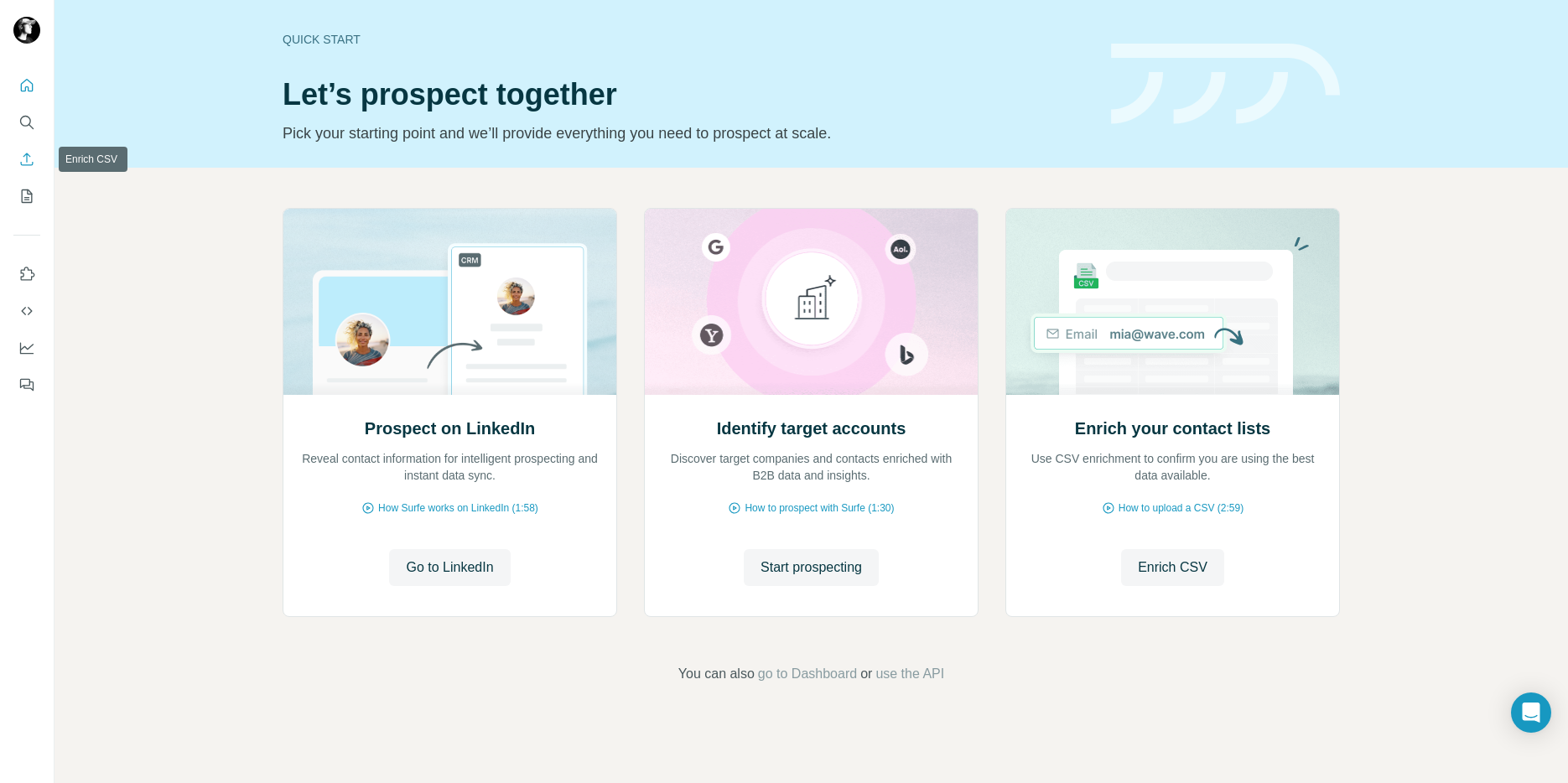 click 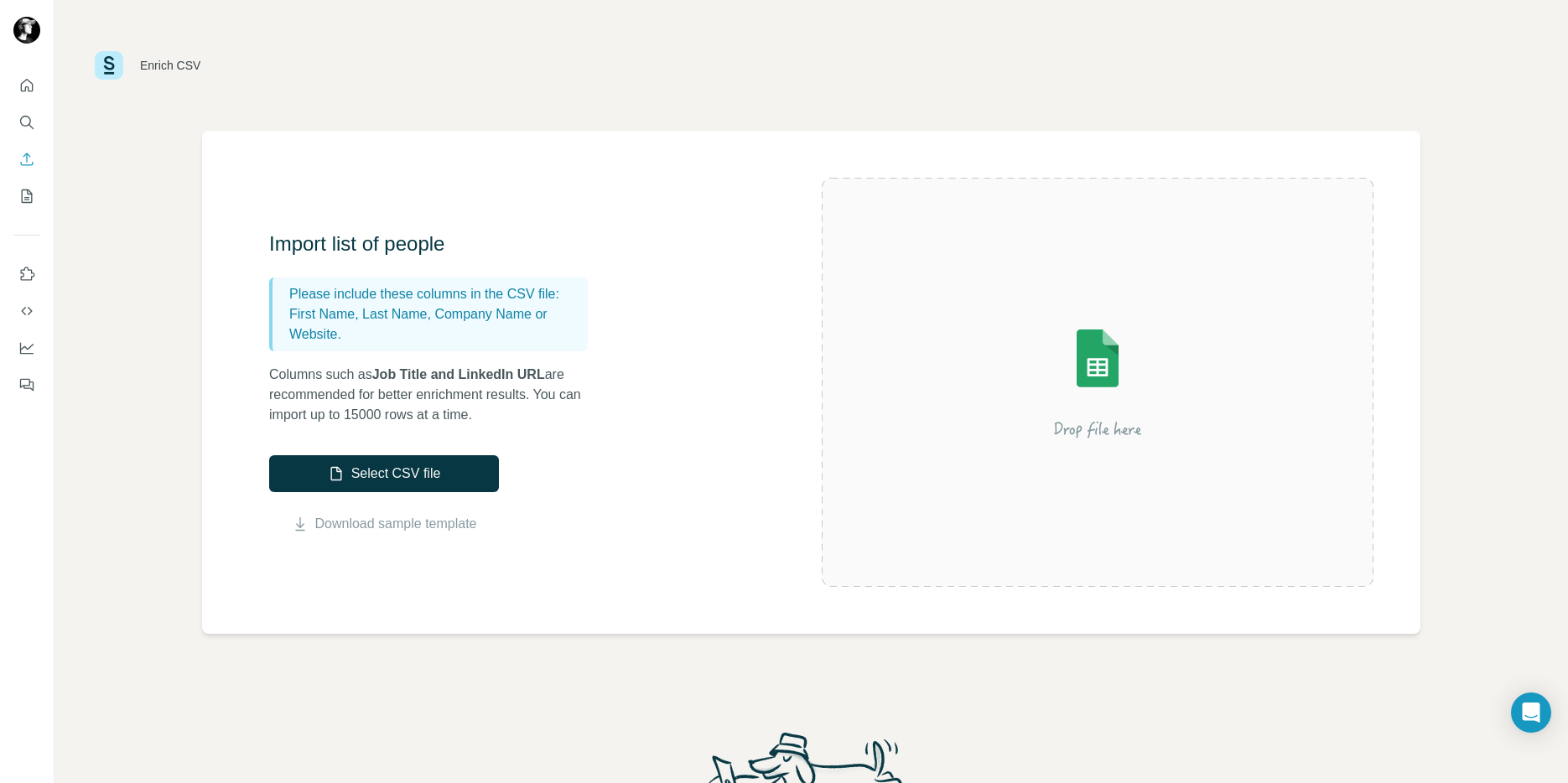 click on "First Name, Last Name, Company Name or Website." at bounding box center [435, 324] 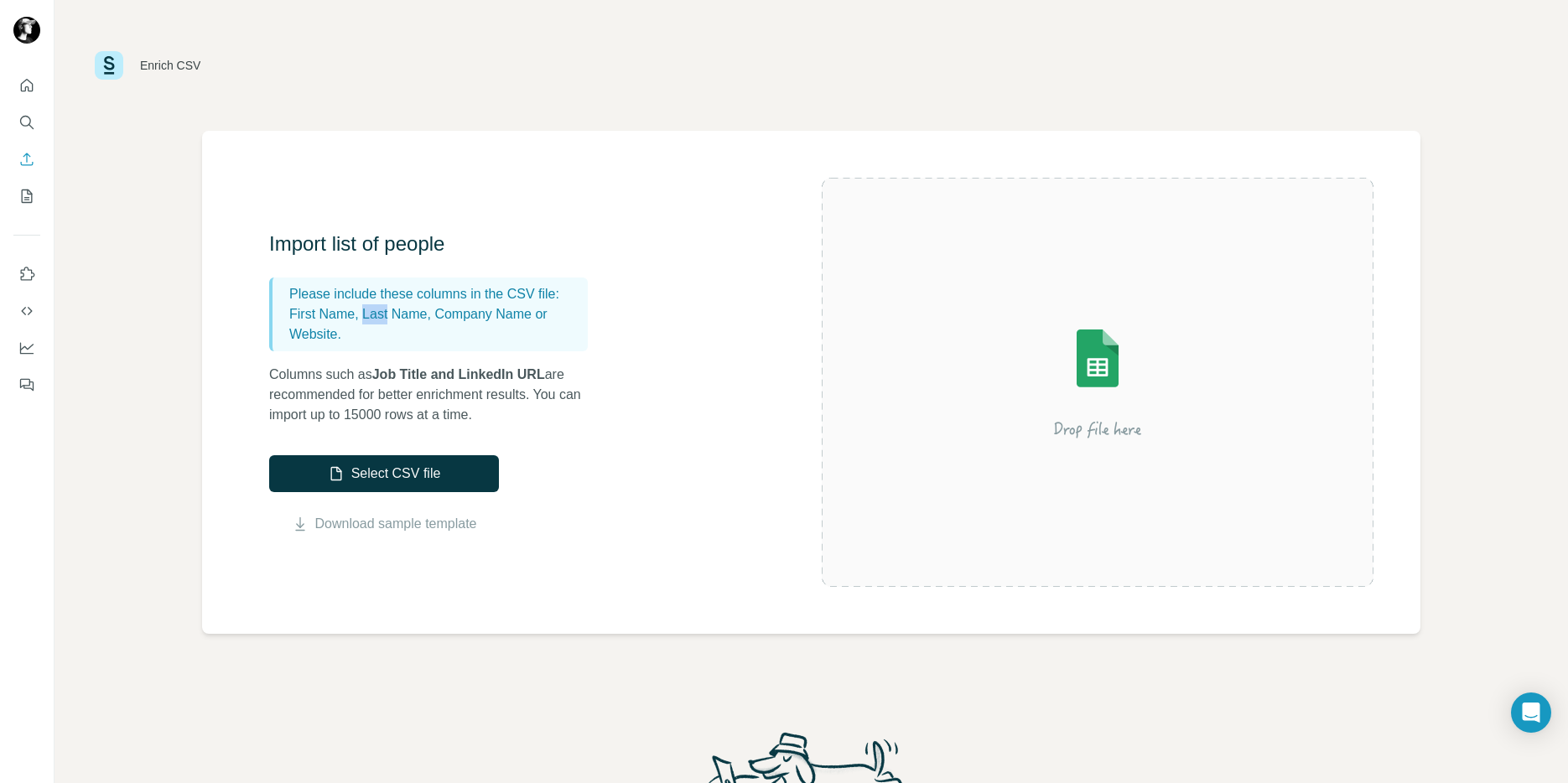 click on "Please include these columns in the CSV file:" at bounding box center [435, 294] 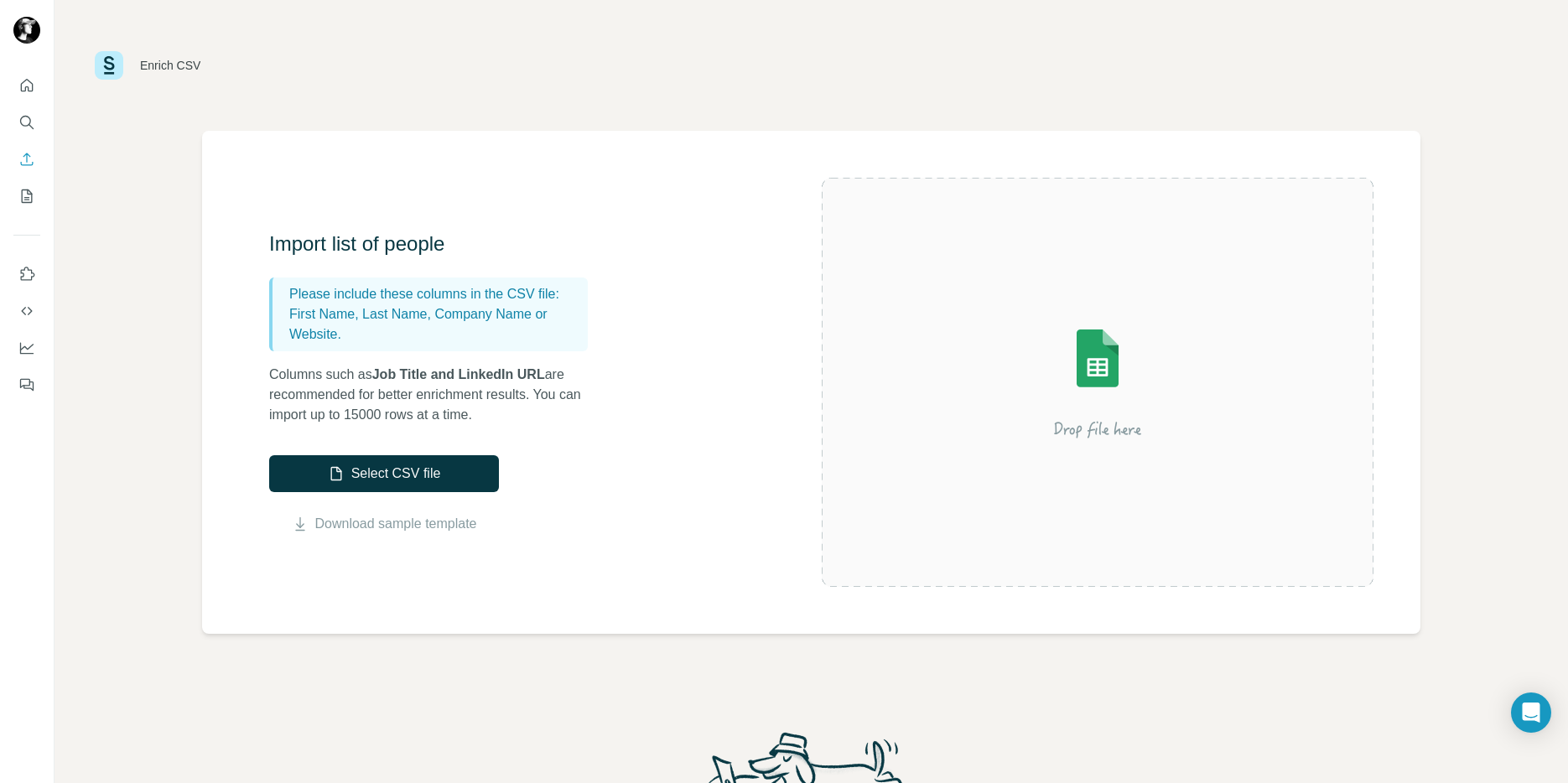 click on "Please include these columns in the CSV file:" at bounding box center (435, 294) 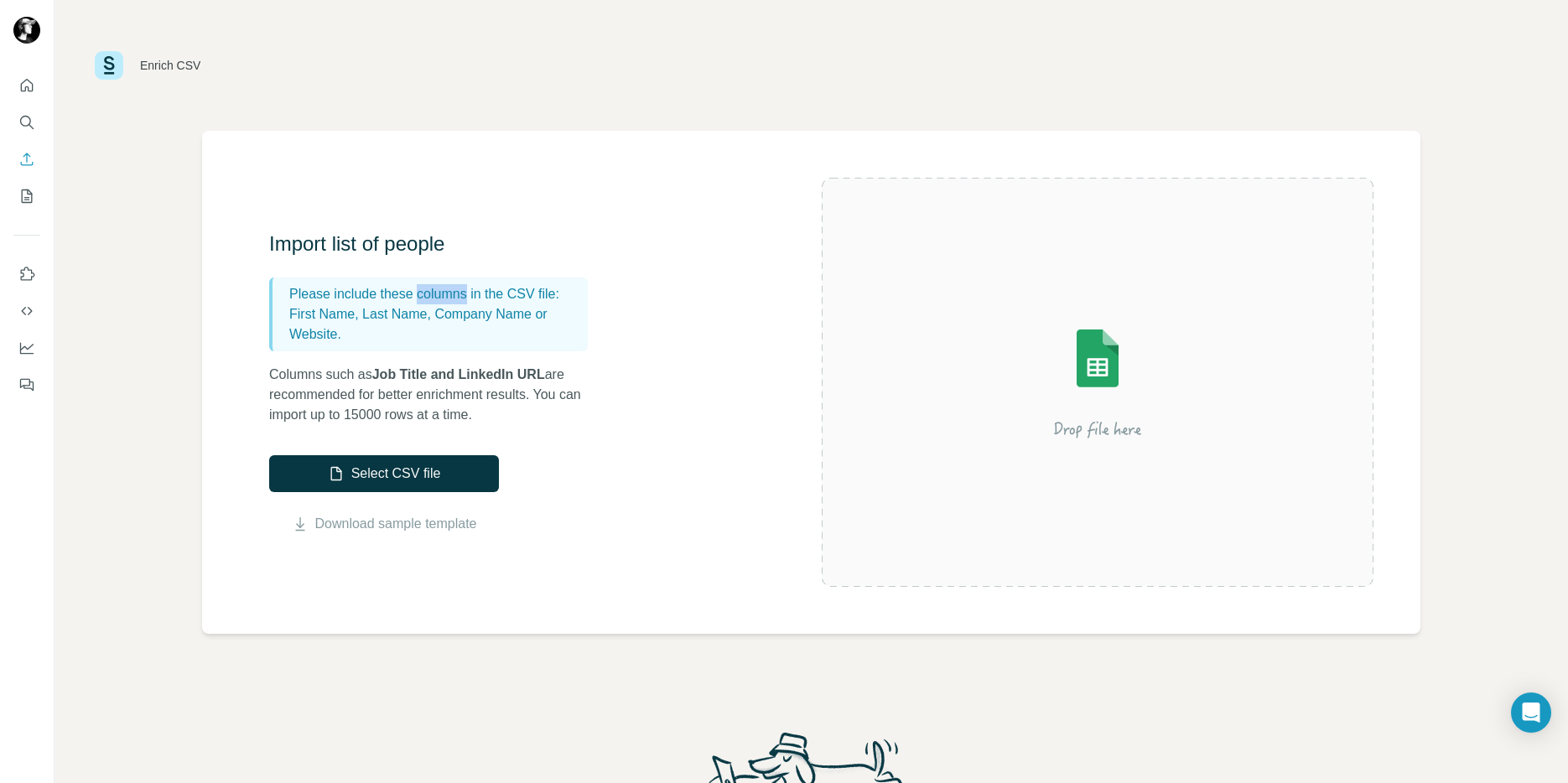 click on "Please include these columns in the CSV file:" at bounding box center [435, 294] 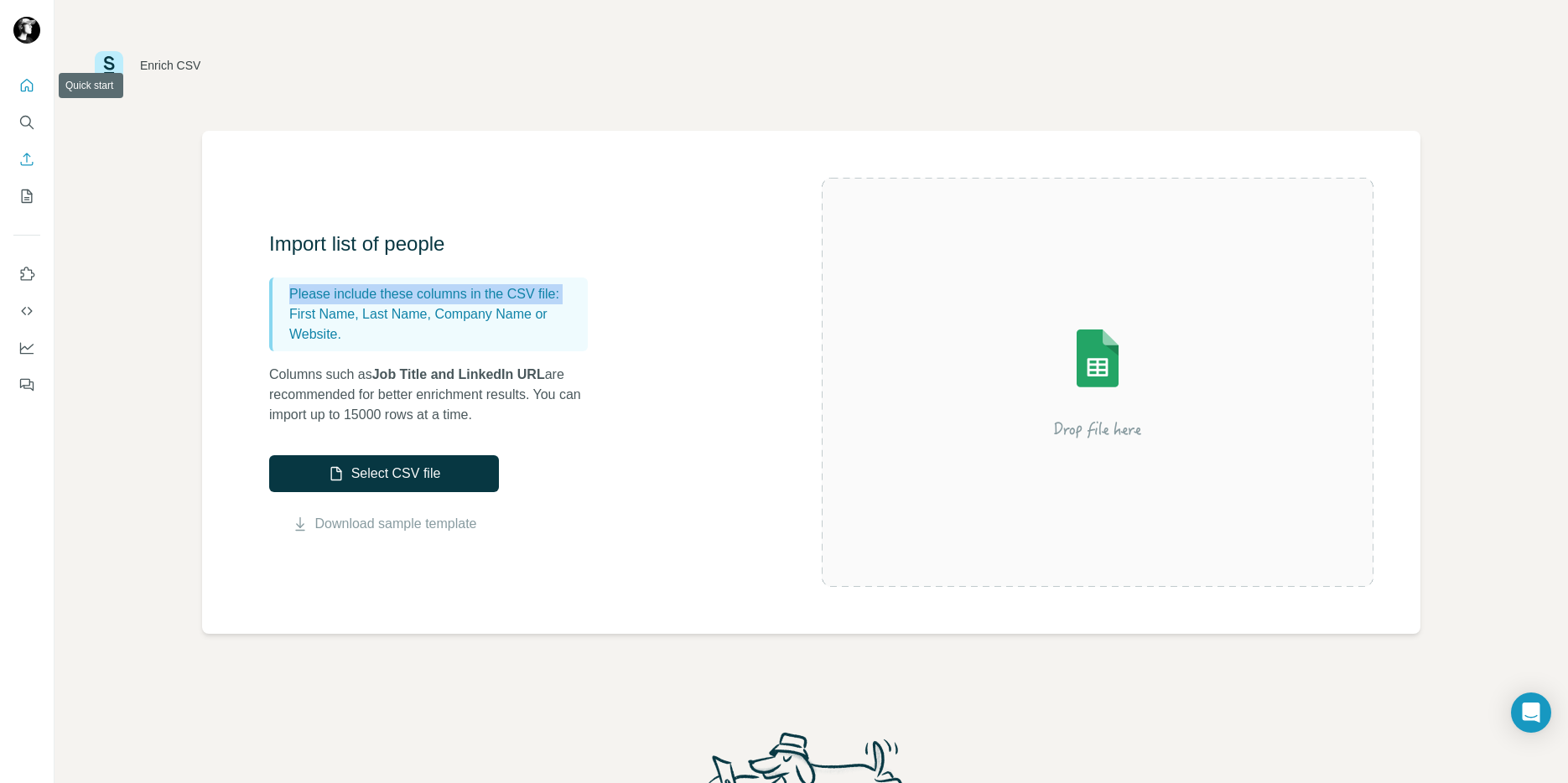 click at bounding box center [27, 86] 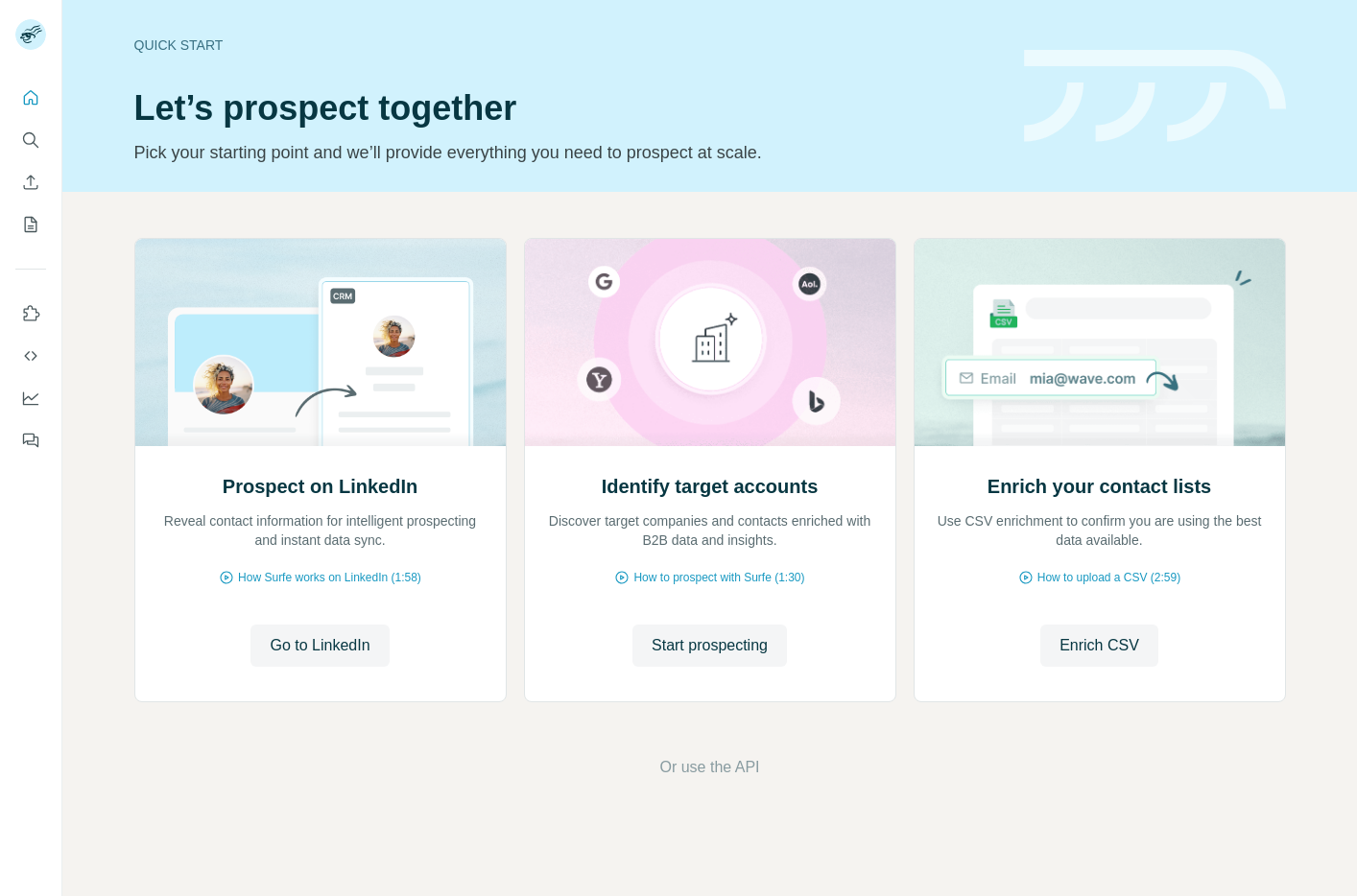 scroll, scrollTop: 0, scrollLeft: 0, axis: both 